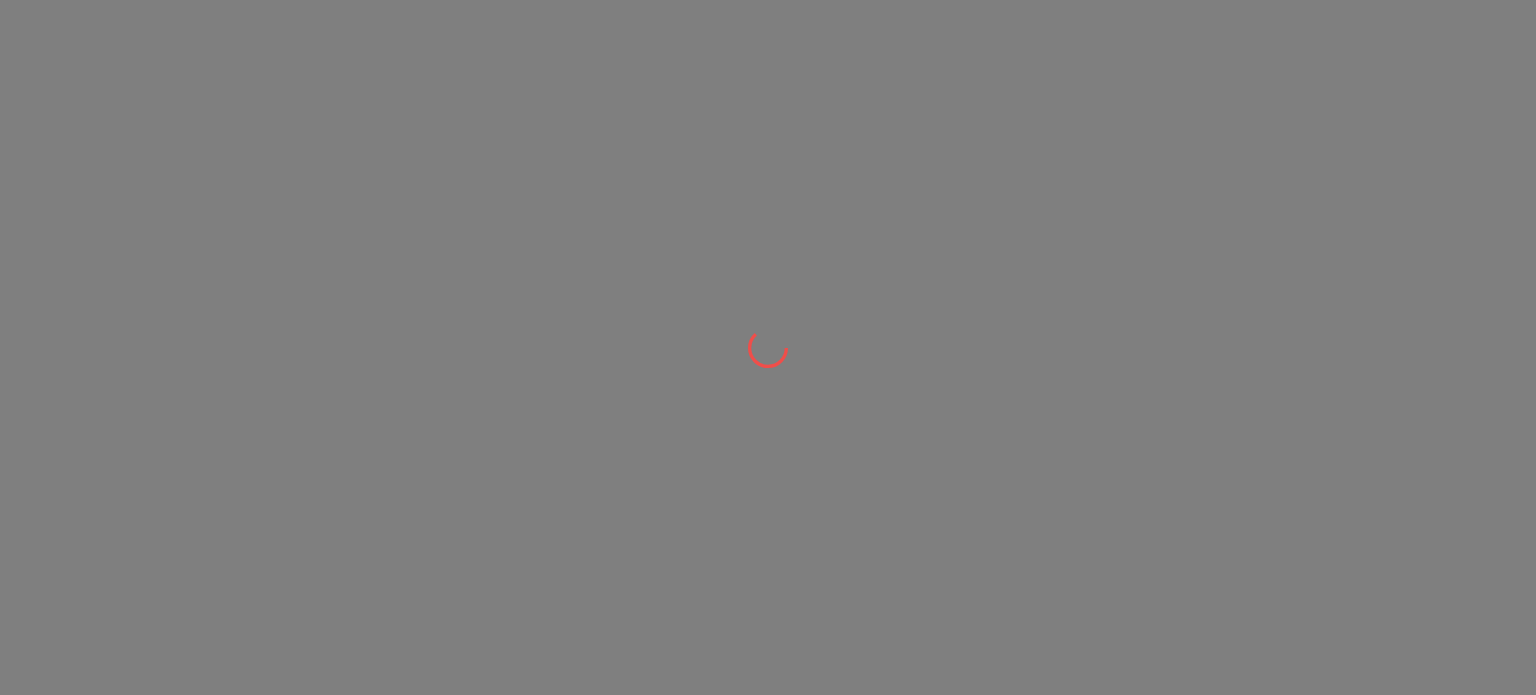scroll, scrollTop: 0, scrollLeft: 0, axis: both 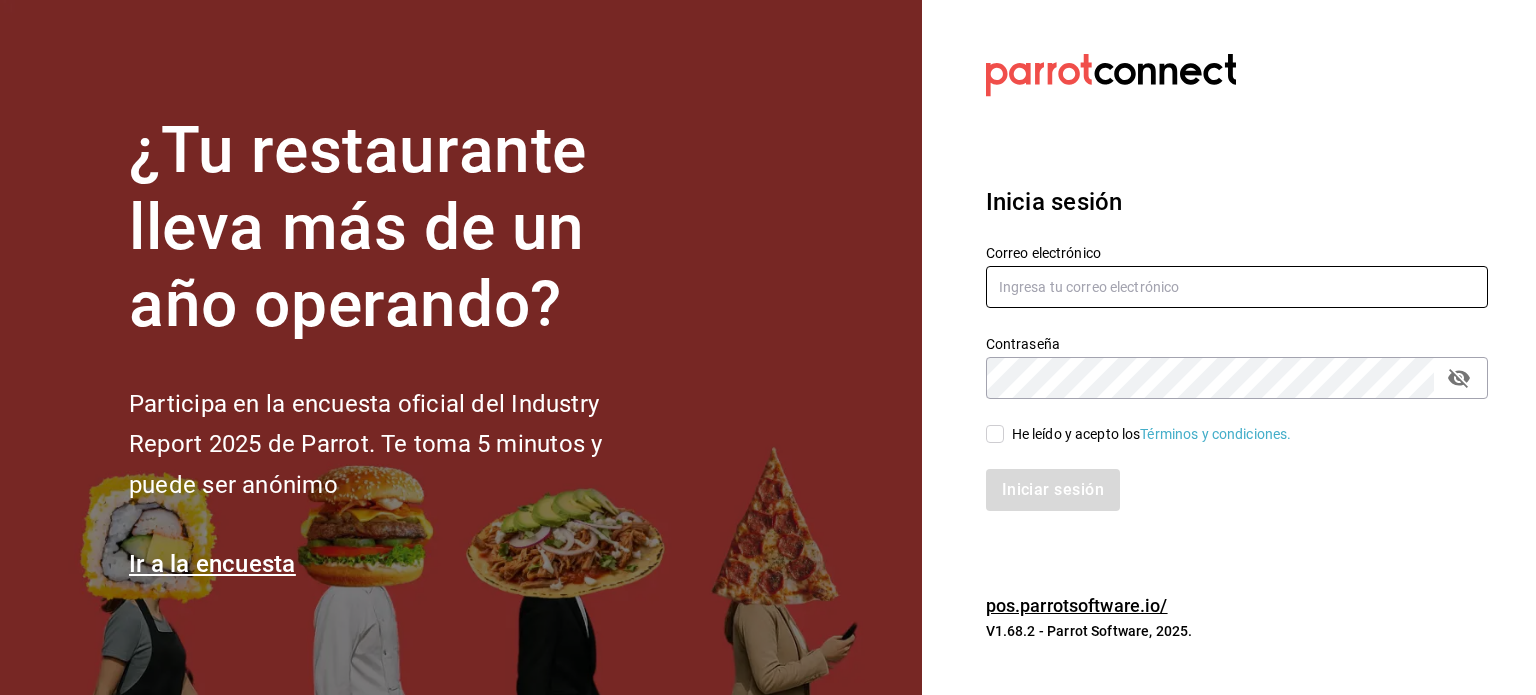 type on "[EMAIL]" 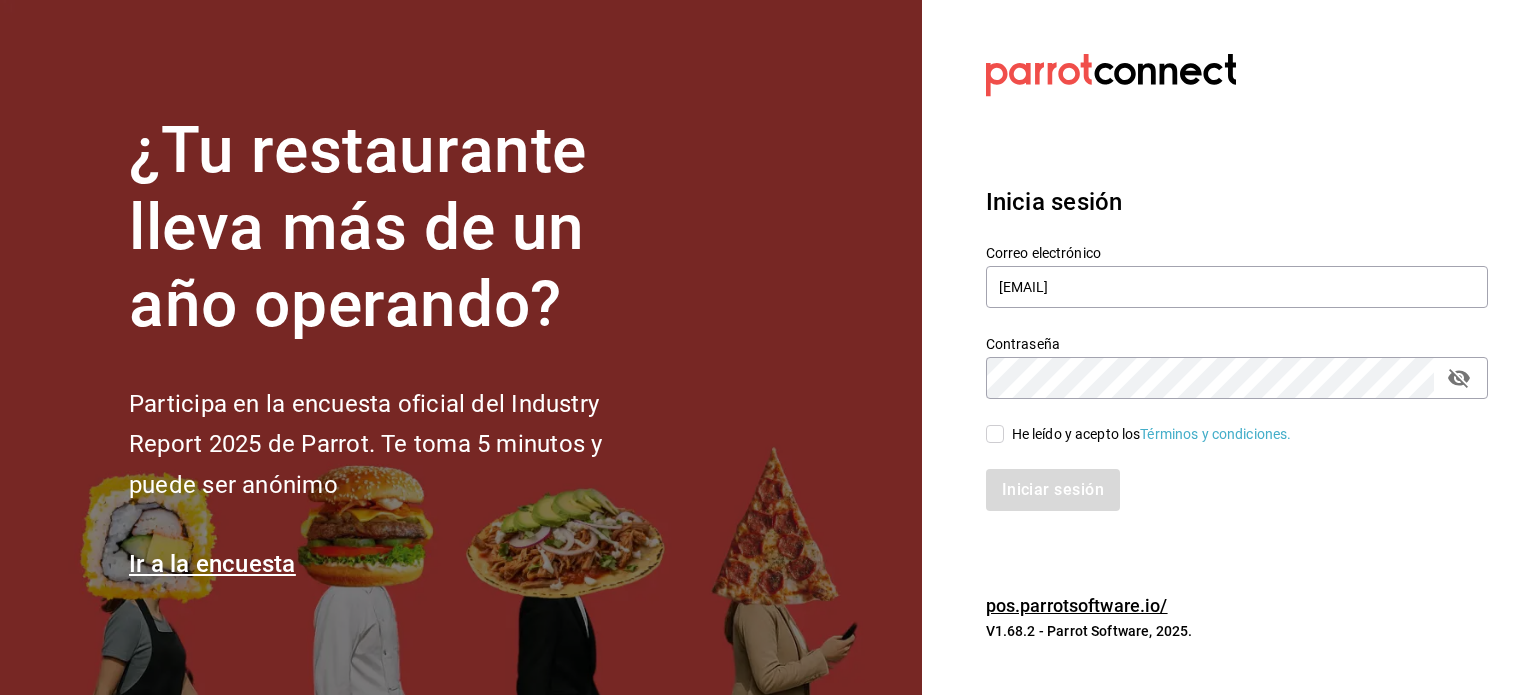 click on "He leído y acepto los  Términos y condiciones." at bounding box center (1152, 434) 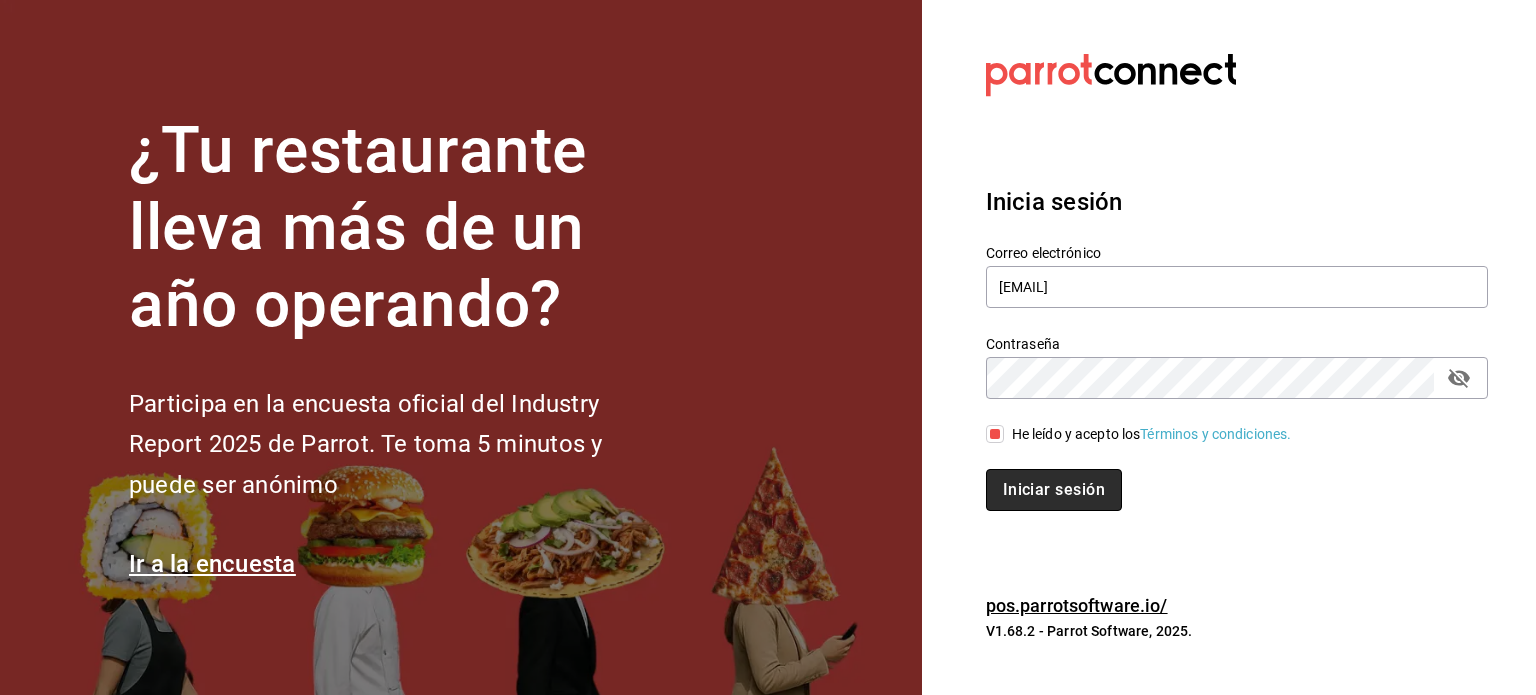 click on "Iniciar sesión" at bounding box center (1054, 490) 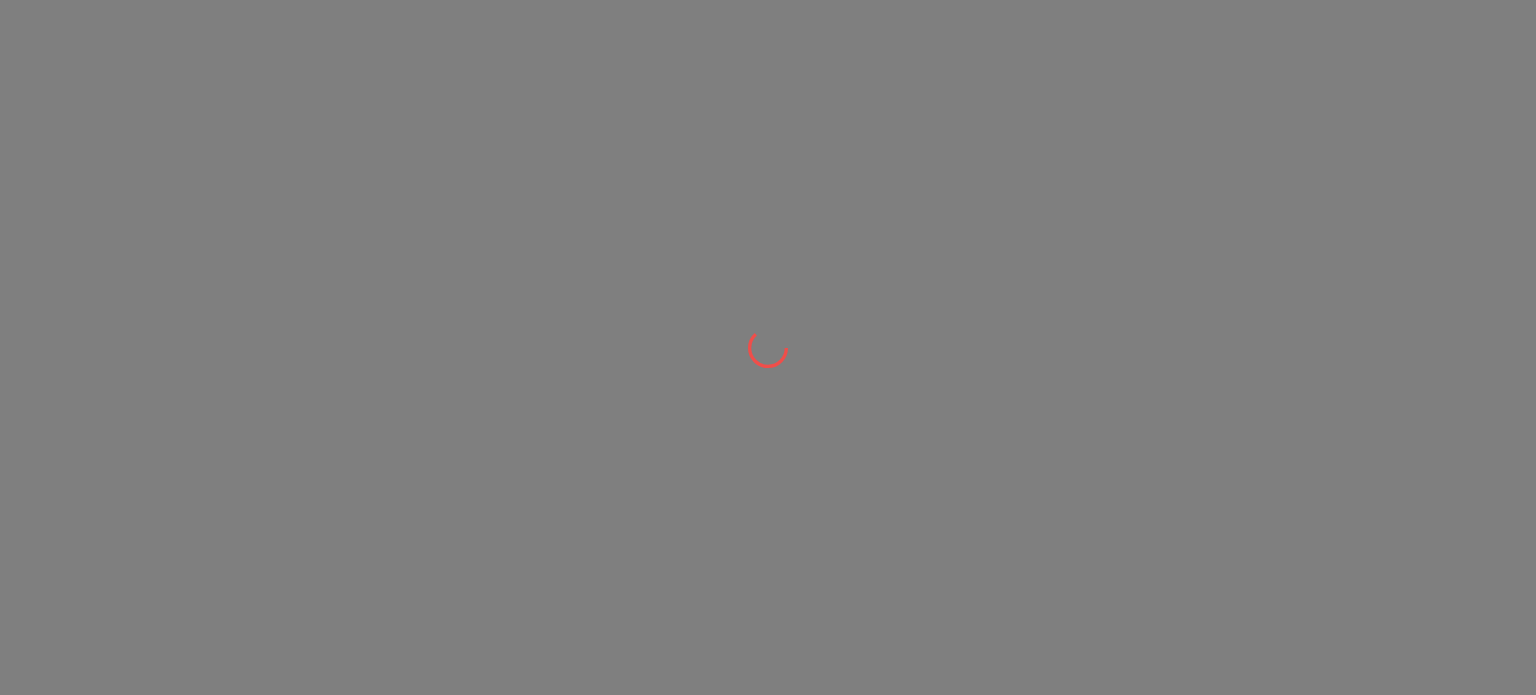 scroll, scrollTop: 0, scrollLeft: 0, axis: both 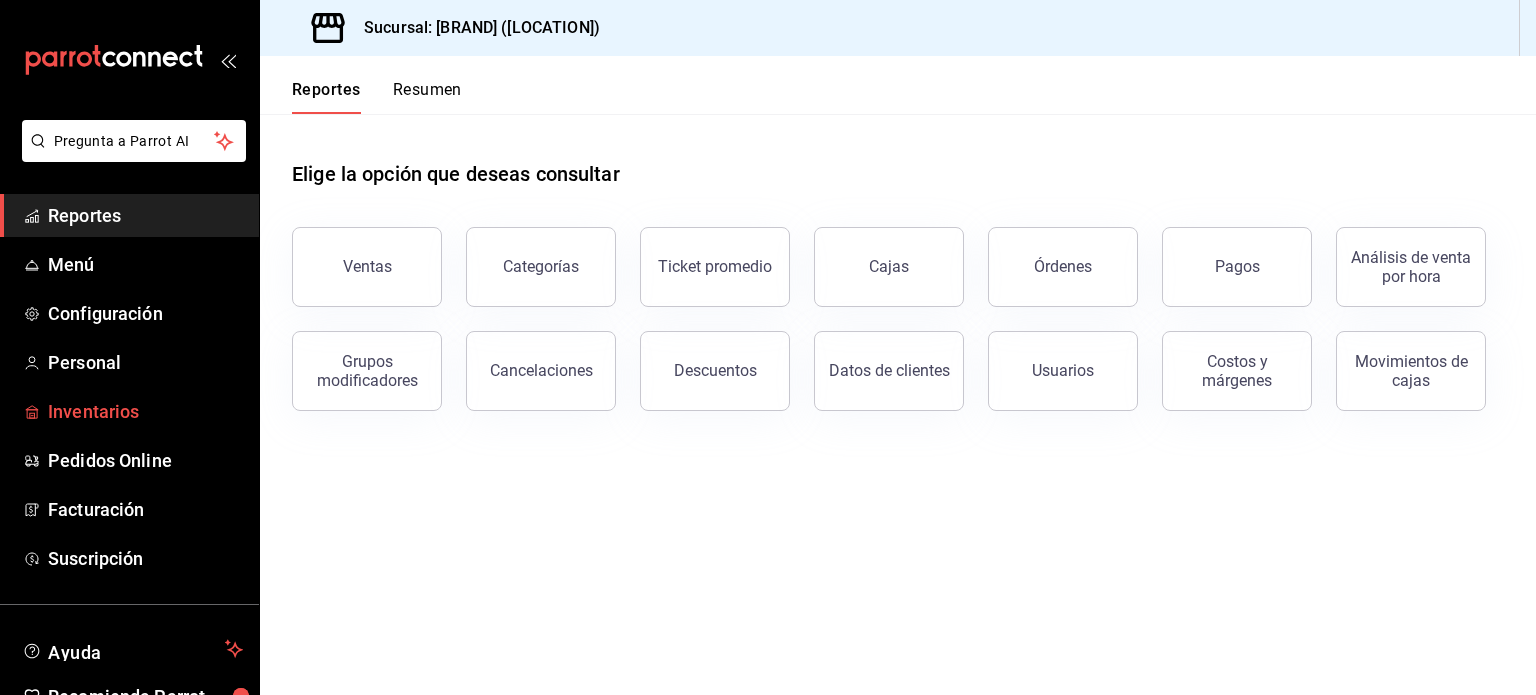 click on "Inventarios" at bounding box center (145, 411) 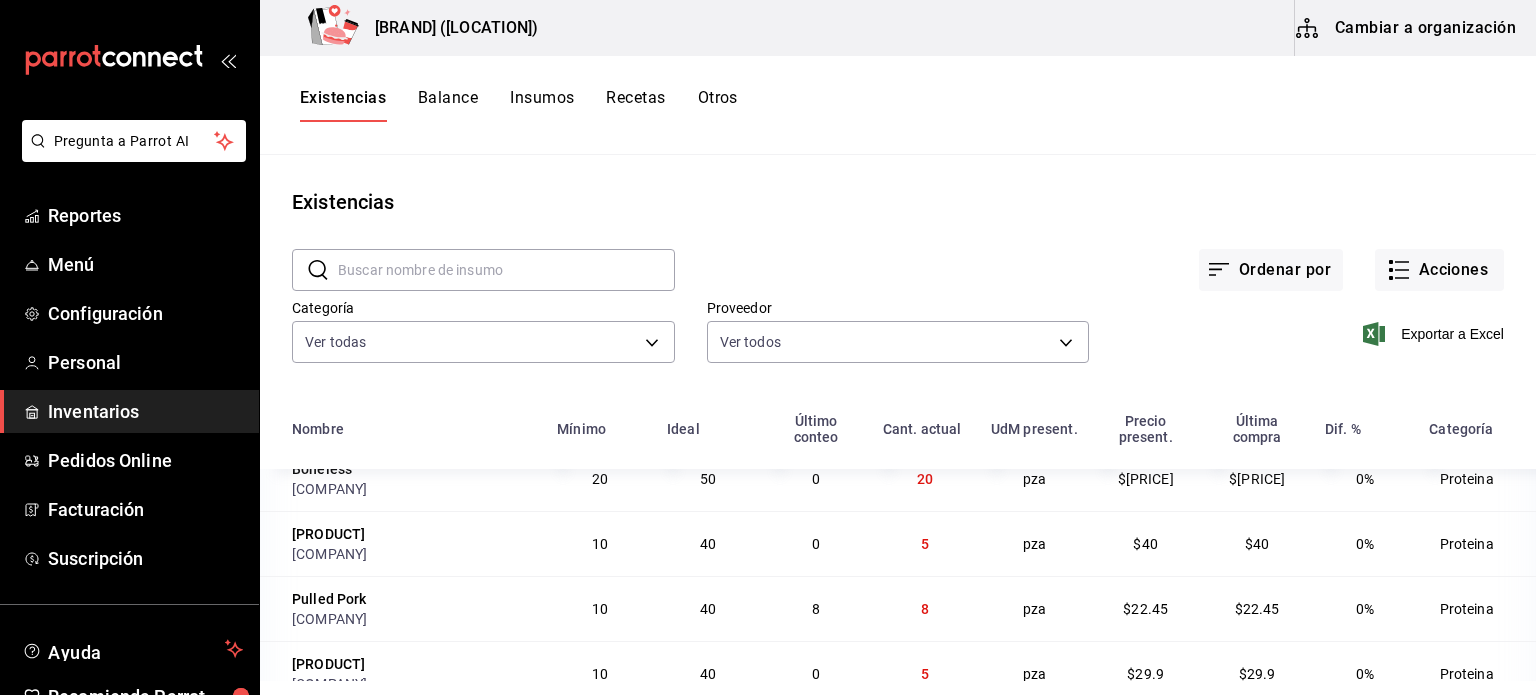 scroll, scrollTop: 1366, scrollLeft: 0, axis: vertical 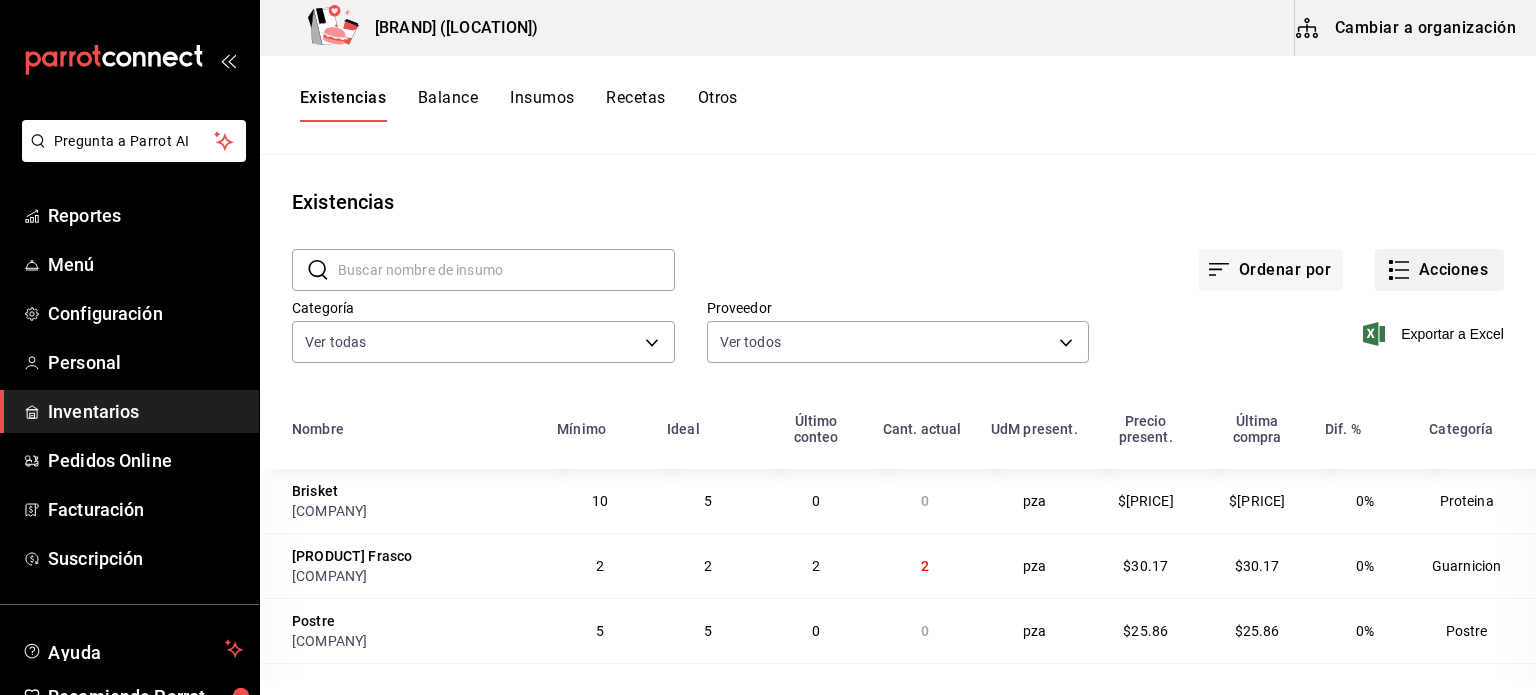 click on "Acciones" at bounding box center (1439, 270) 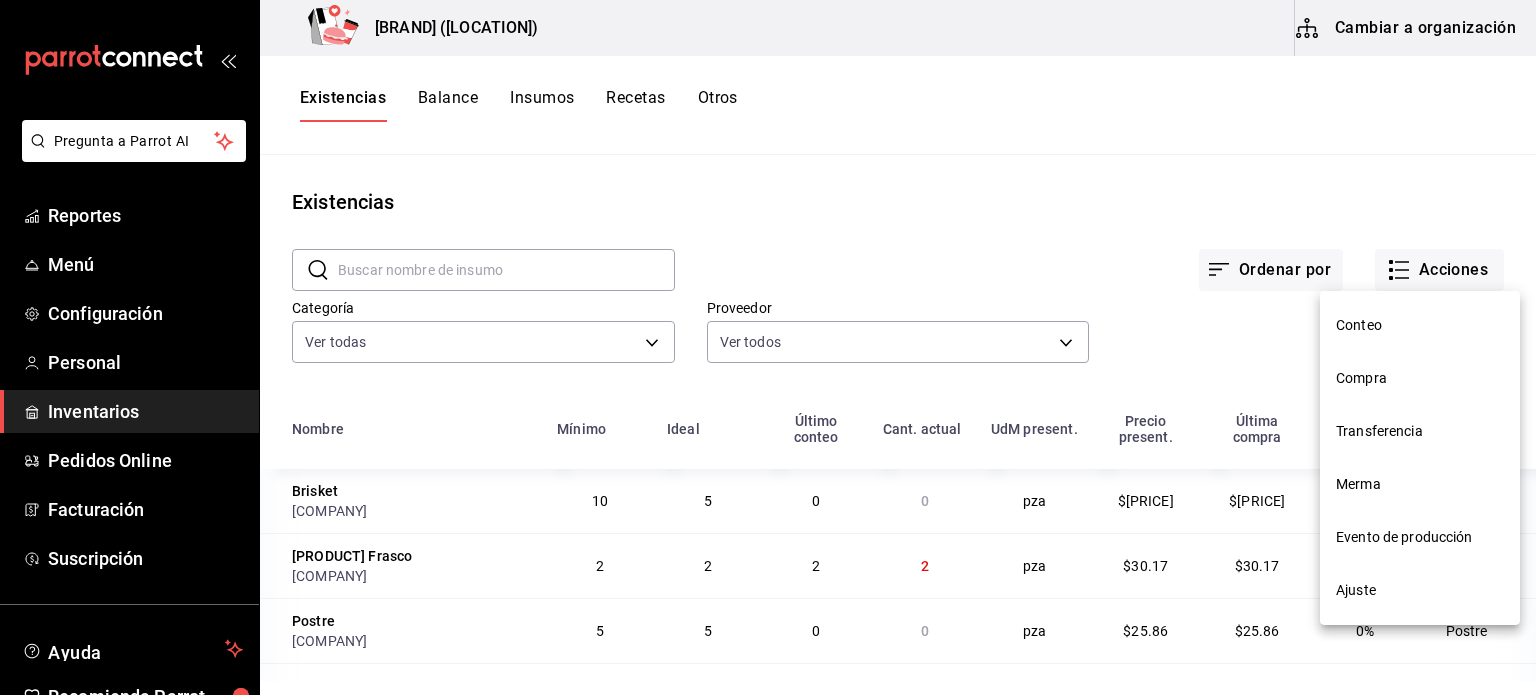click on "Ajuste" at bounding box center (1420, 590) 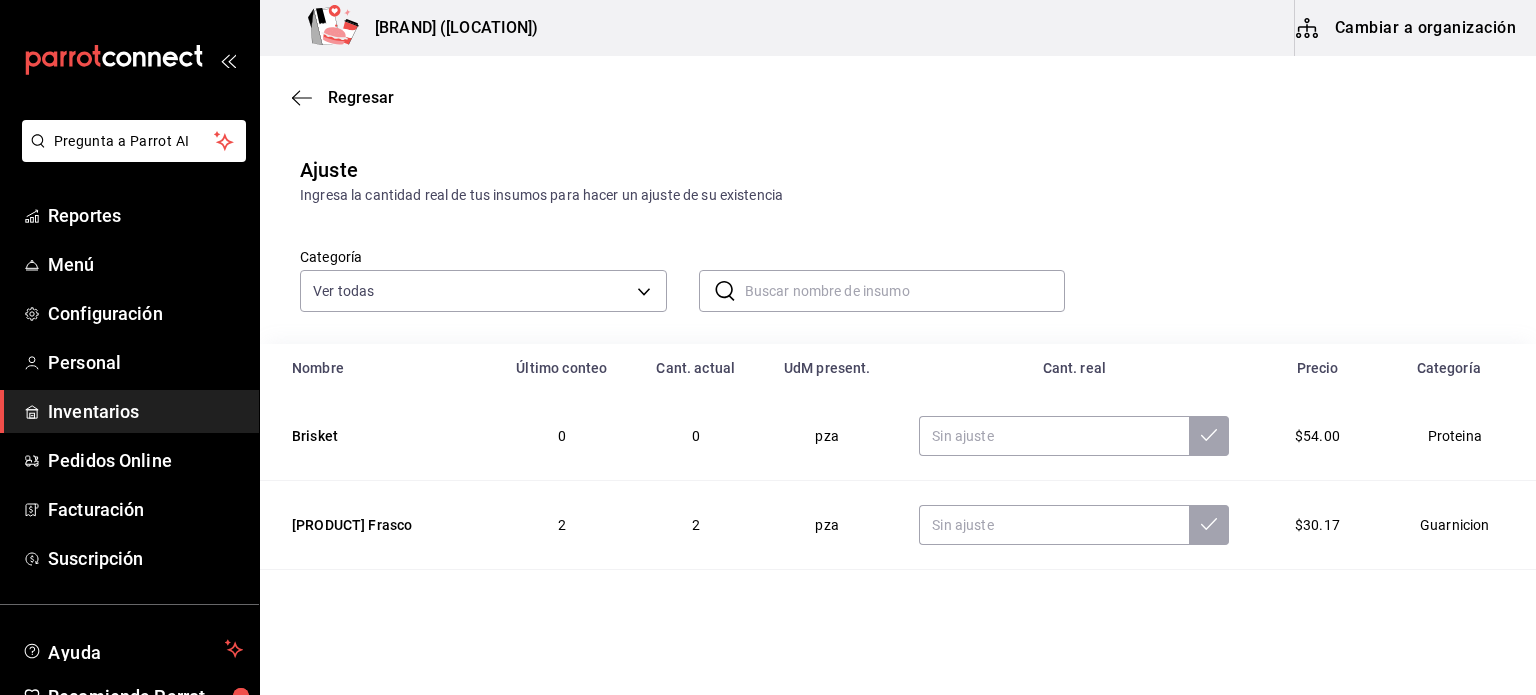 scroll, scrollTop: 331, scrollLeft: 0, axis: vertical 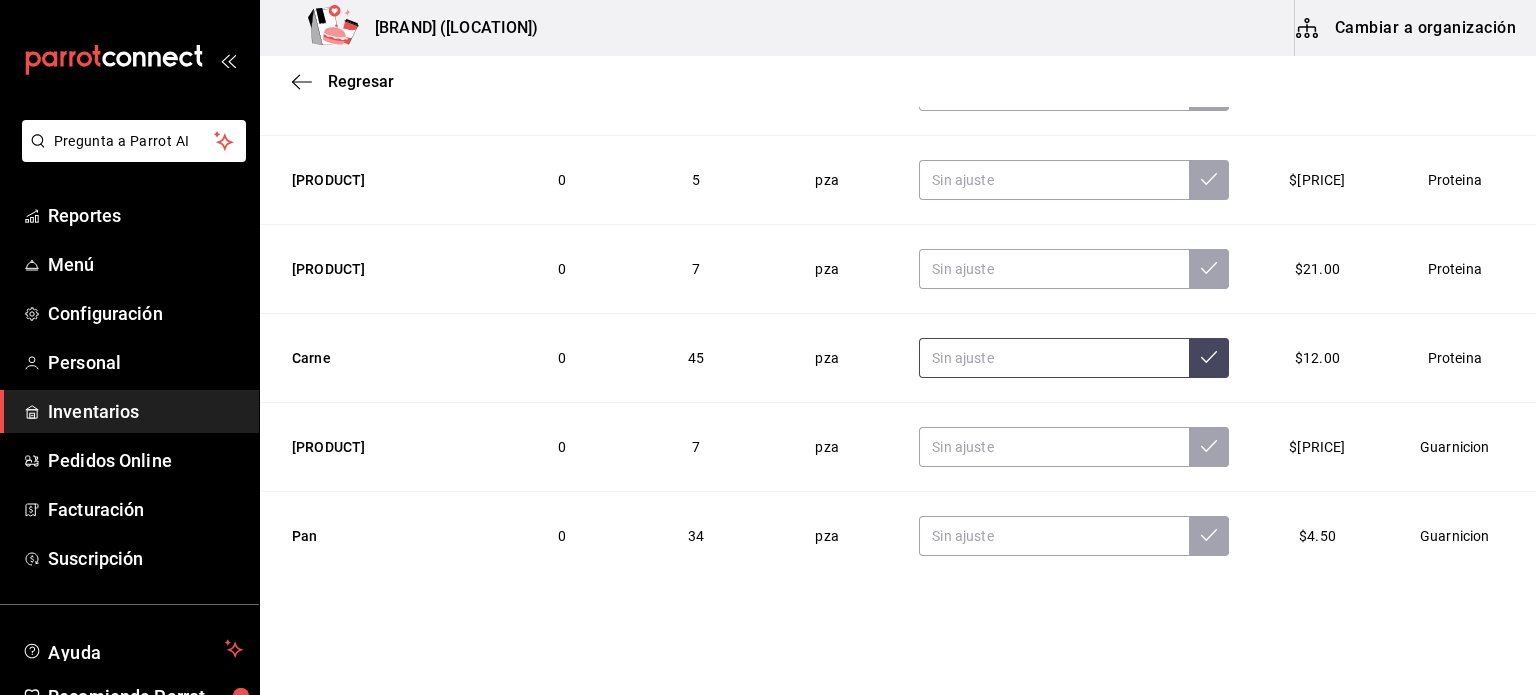 click at bounding box center (1054, 358) 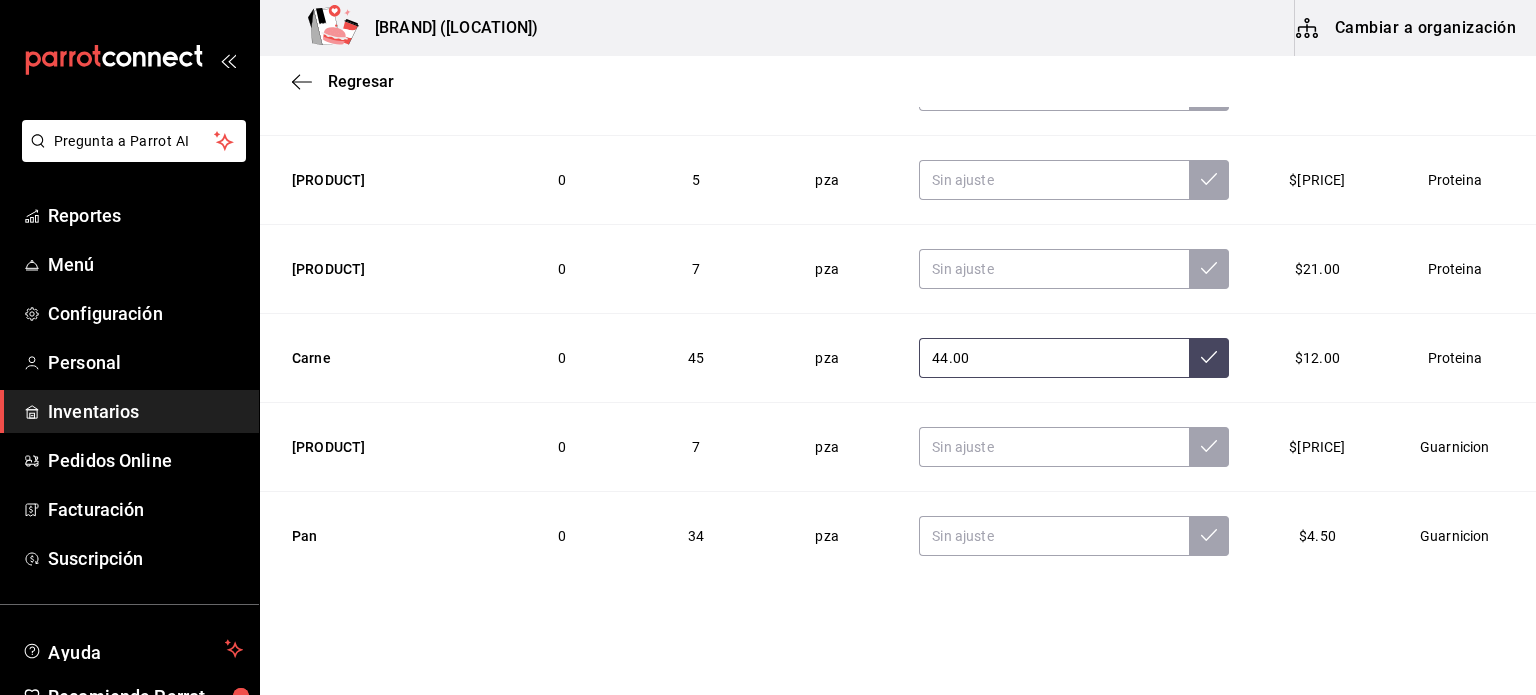 type on "44.00" 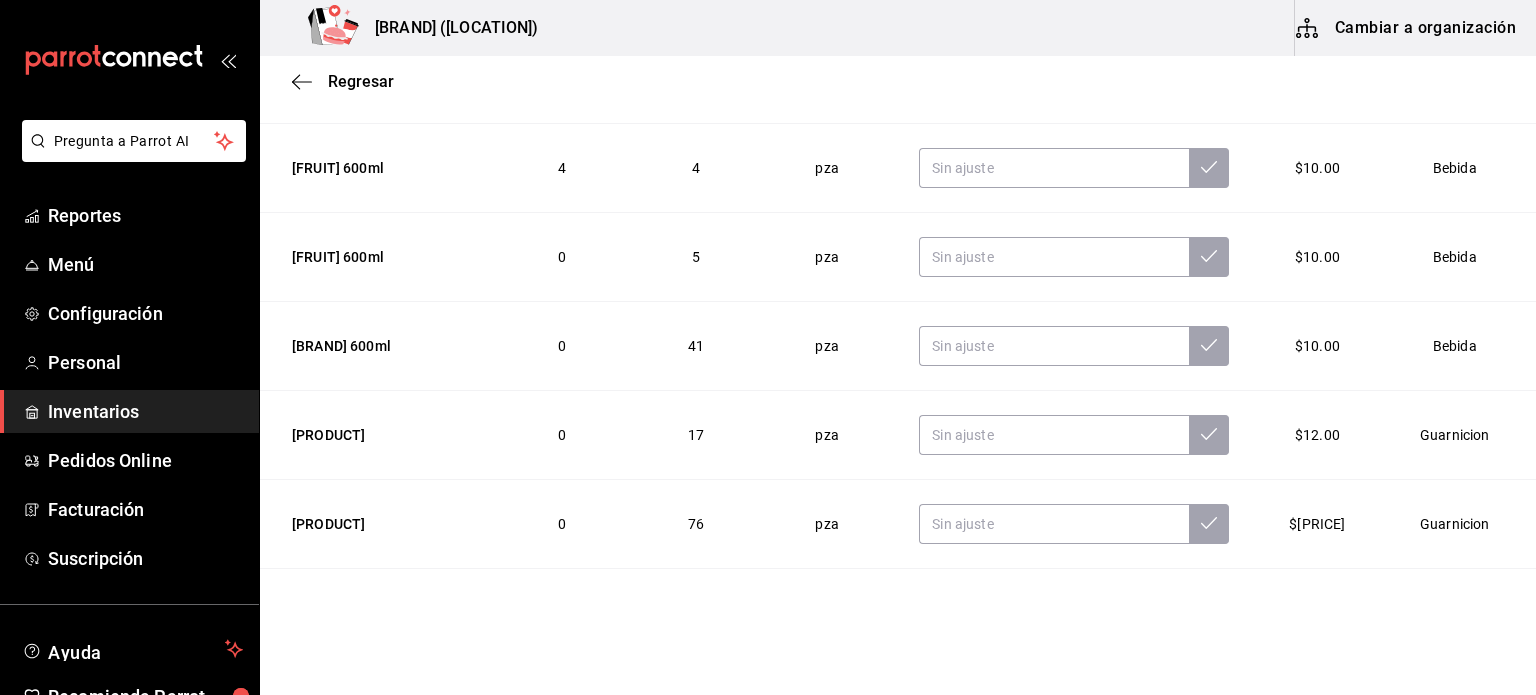 scroll, scrollTop: 1172, scrollLeft: 0, axis: vertical 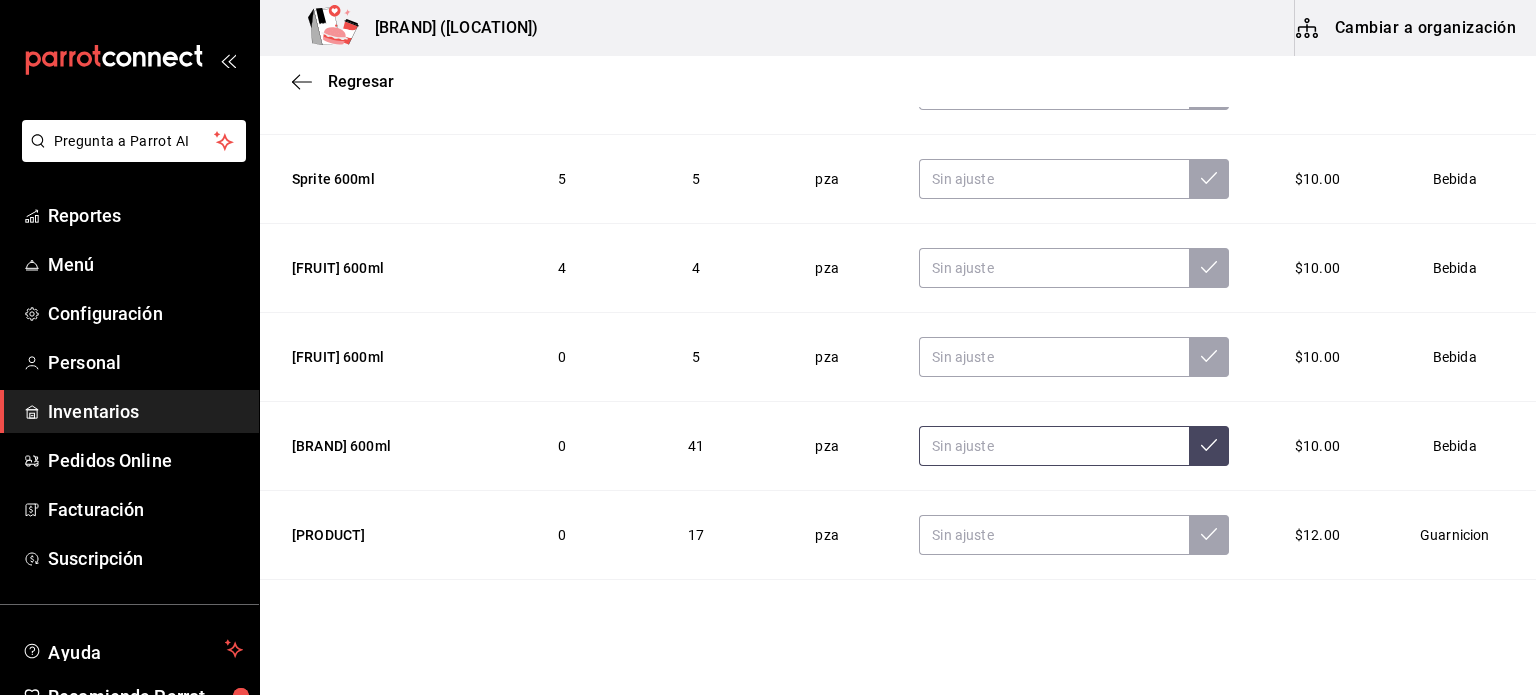 click at bounding box center (1054, 446) 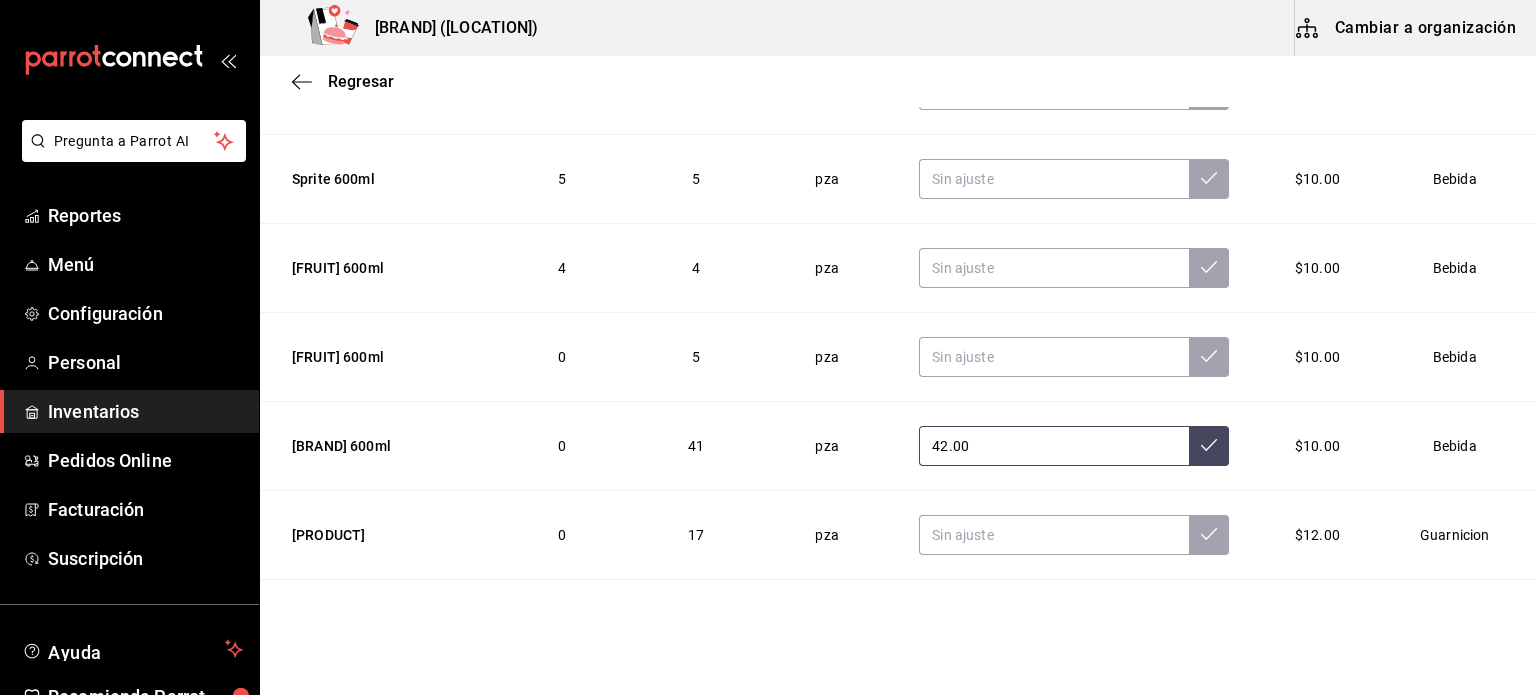 type on "42.00" 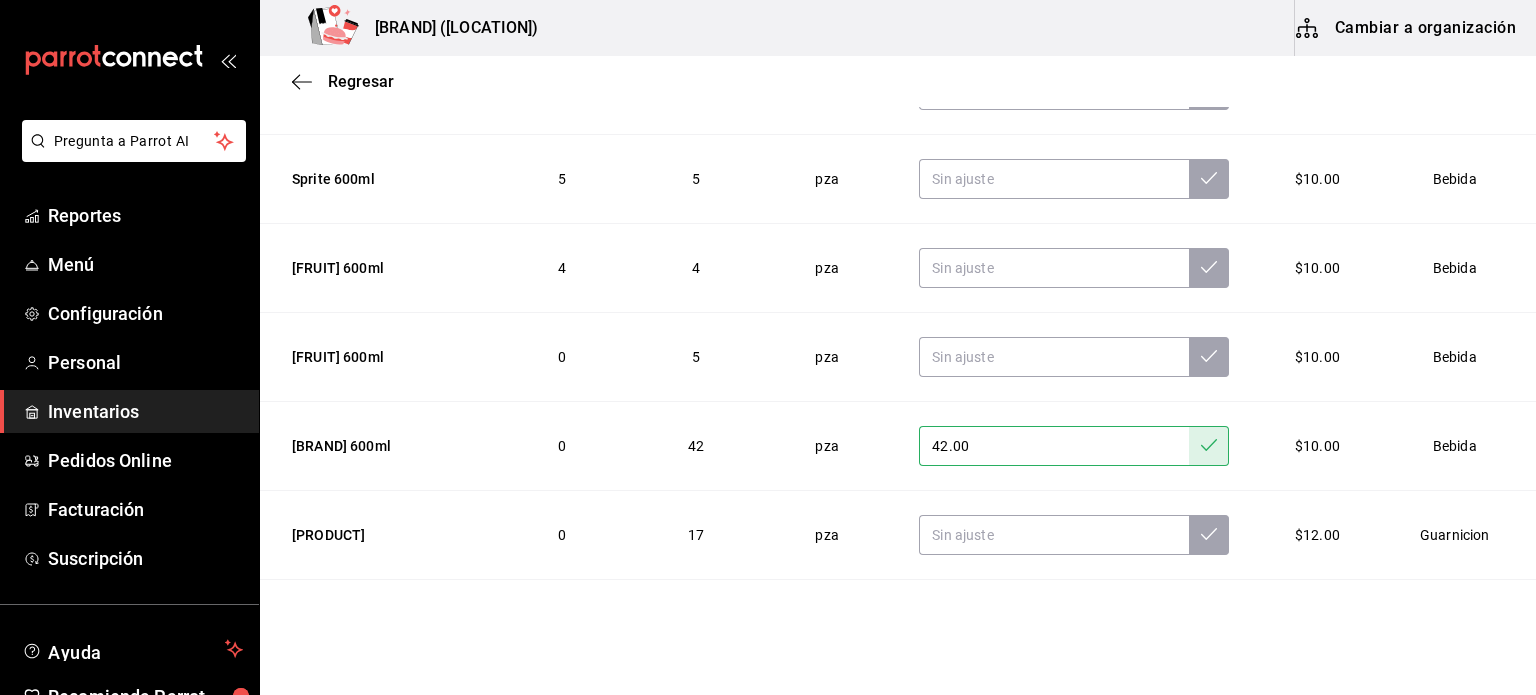click on "Pregunta a Parrot AI Reportes   Menú   Configuración   Personal   Inventarios   Pedidos Online   Facturación   Suscripción   Ayuda Recomienda Parrot   [FIRST] [LAST]   Sugerir nueva función   [BRAND] ([LOCATION]) Cambiar a organización Regresar Ajuste Ingresa la cantidad real de tus insumos para hacer un ajuste de su existencia Categoría Ver todas [UUID], [UUID], [UUID], [UUID] ​ ​ Nombre Último conteo Cant. actual UdM present. Cant. real Precio Categoría Brisket 0 0 pza $[PRICE] Proteina Ranch Frasco 2 2 pza $[PRICE] Guarnicion Postre 0 0 pza $[PRICE] Postre Vaso 12 oz 0 0 pza $[PRICE] Bebida Cuponera 0 0 pza $[PRICE] Guarnicion Vaso 16 oz 31 31 pza $[PRICE] Bebida Vaso 32 oz 0 30 pza $[PRICE] Bebida Tapioca 0 0 pza $[PRICE] Postre Agua Ciel 600ml 0 3 pza $[PRICE] Bebida Coca-Cola light 600ml 0 9 pza $[PRICE] Bebida Coca-Cola 600ml 0 17 pza $[PRICE] Bebida Sangria 600ml 0 8 pza $[PRICE] Bebida 0 6 pza" at bounding box center (768, 291) 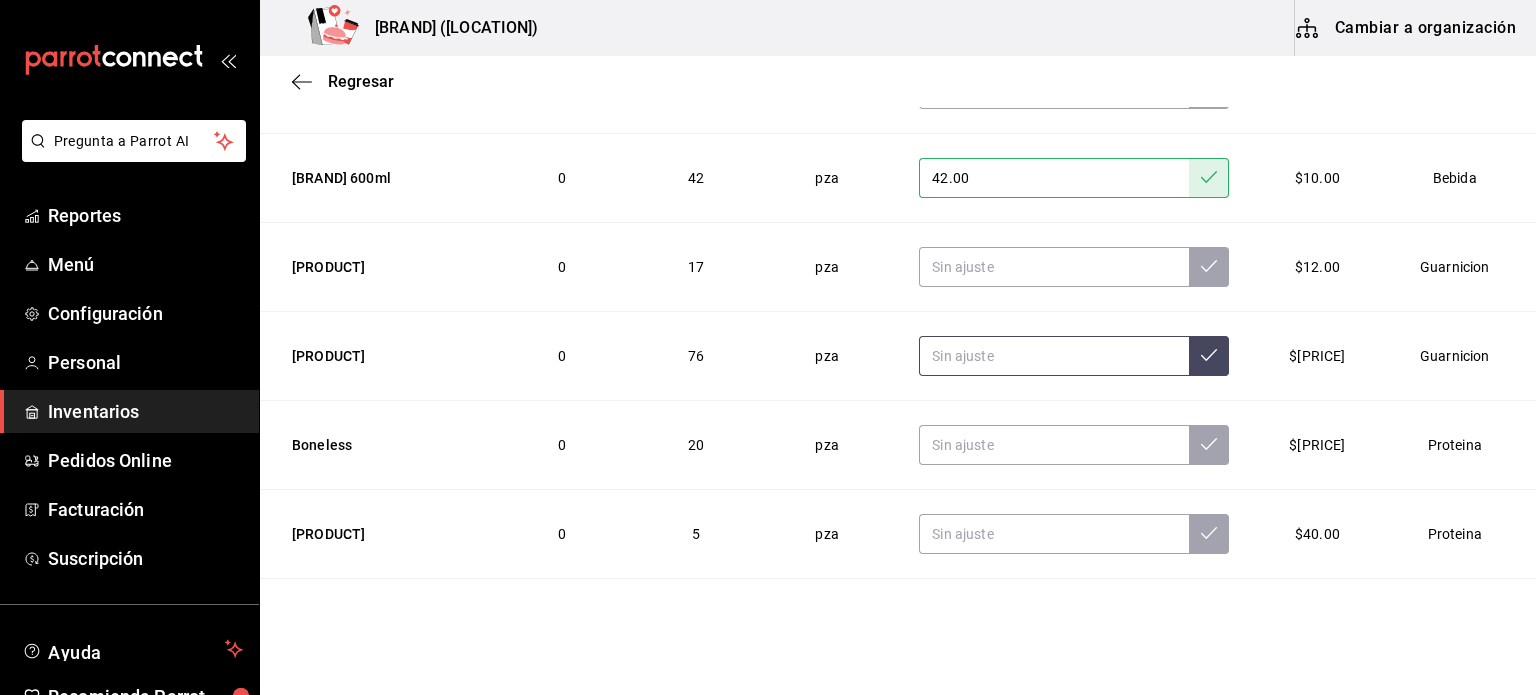 scroll, scrollTop: 1472, scrollLeft: 0, axis: vertical 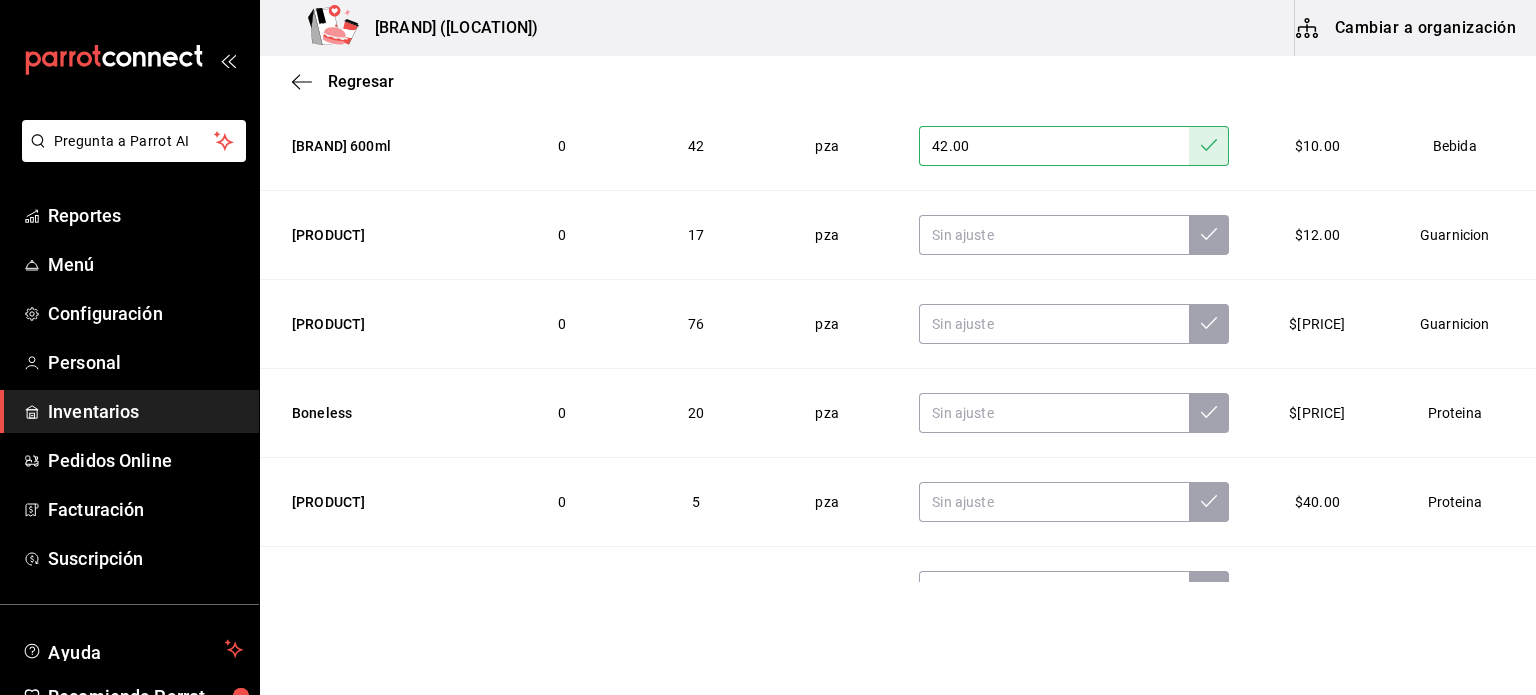 drag, startPoint x: 1020, startPoint y: 88, endPoint x: 1046, endPoint y: 97, distance: 27.513634 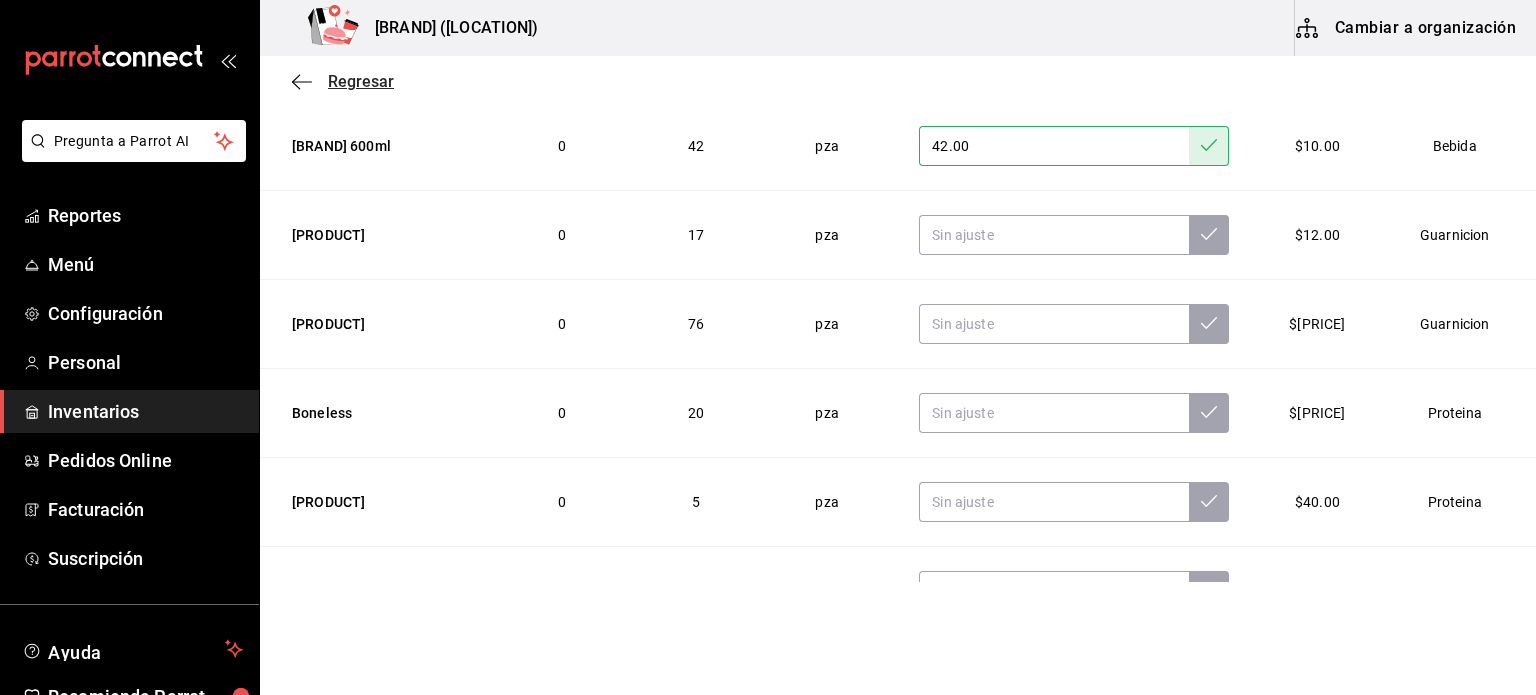 click on "Regresar" at bounding box center [361, 81] 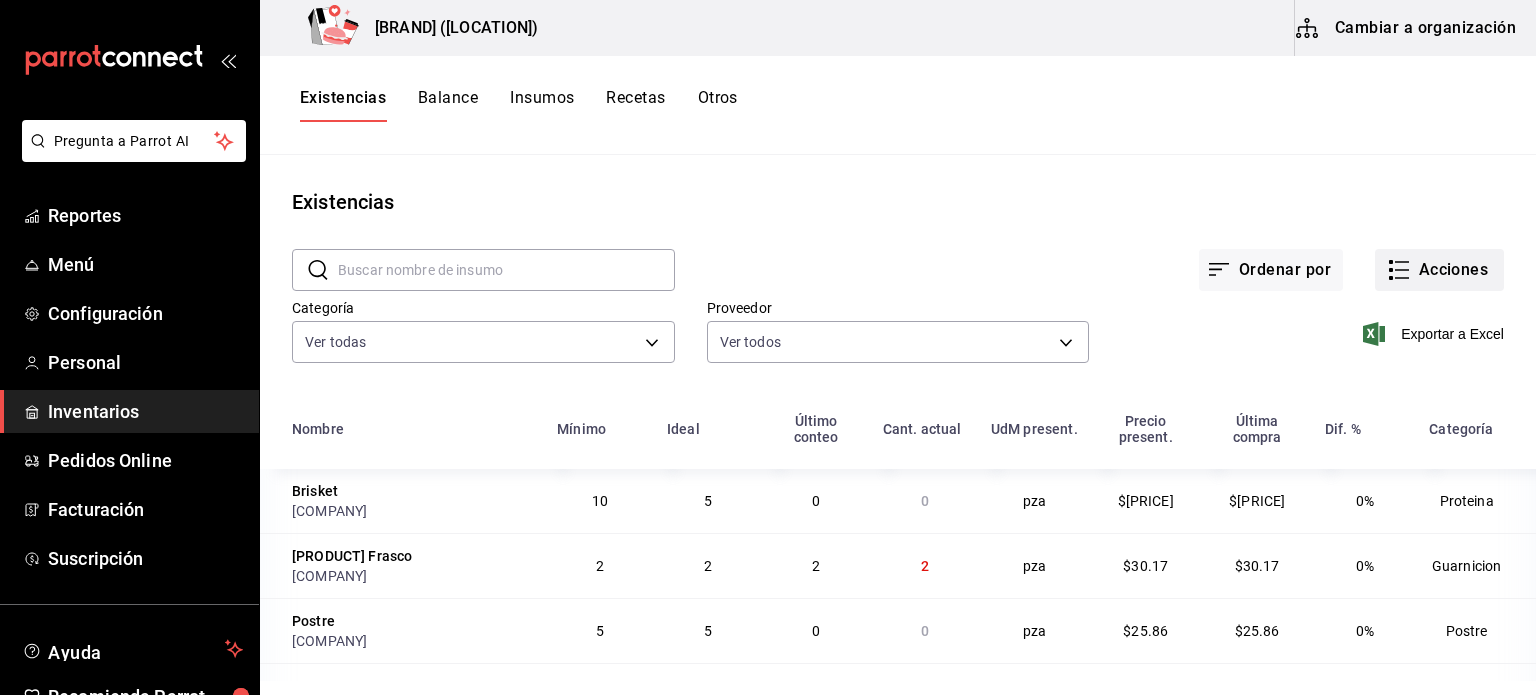 click on "Acciones" at bounding box center [1439, 270] 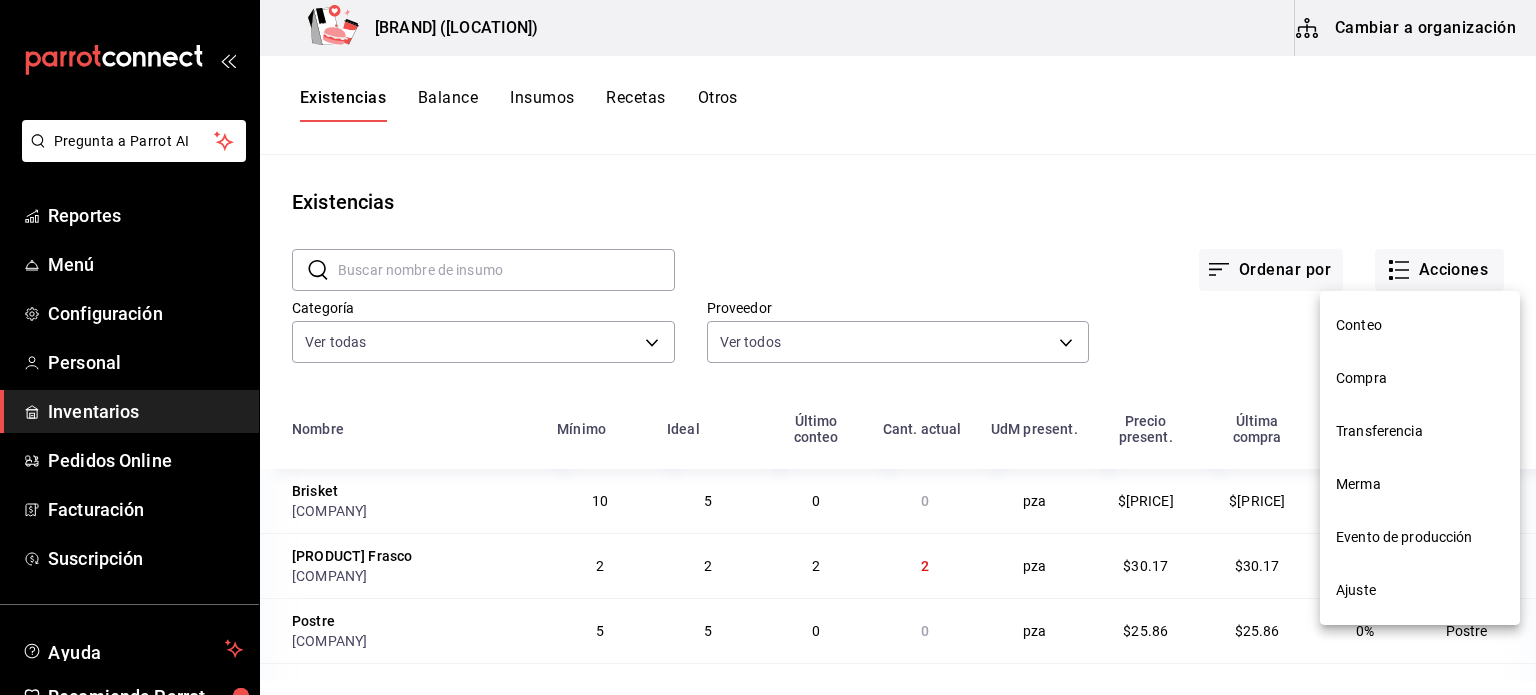 click on "Compra" at bounding box center (1420, 378) 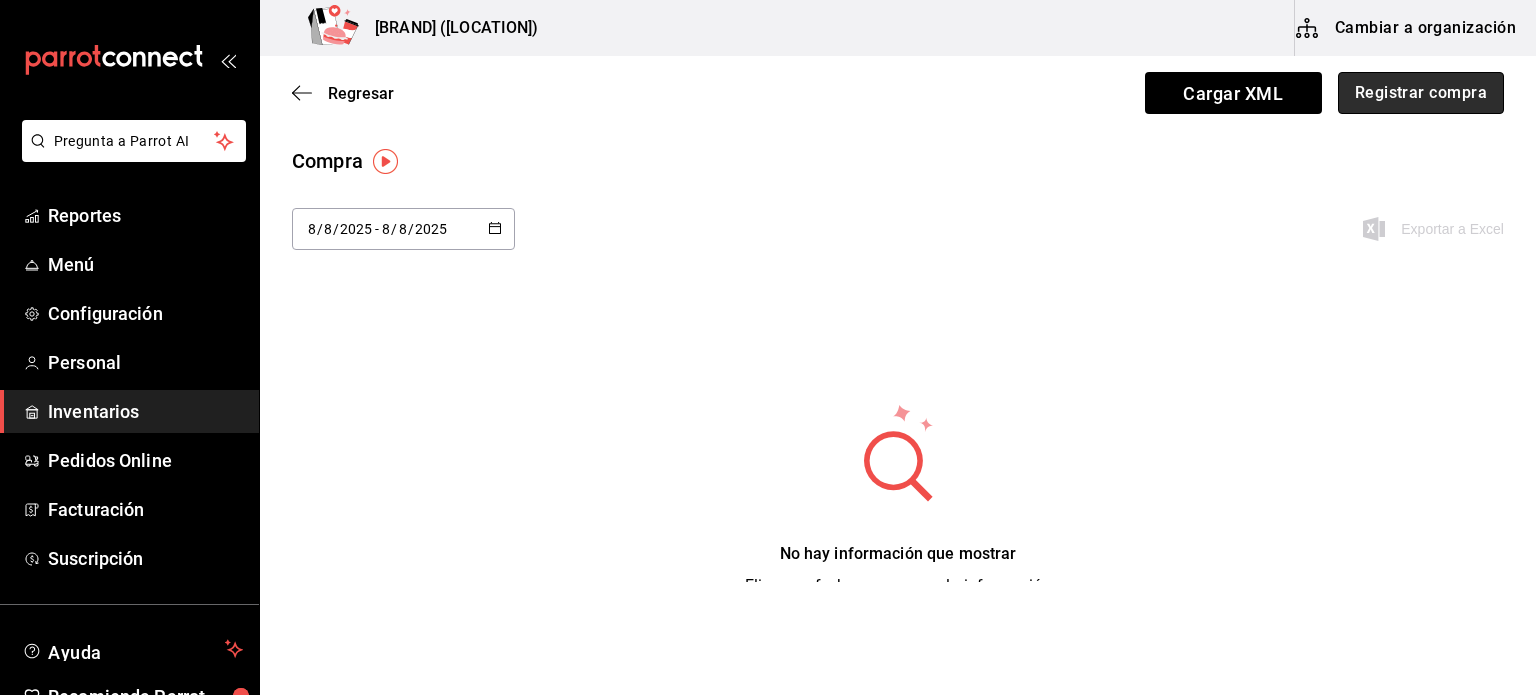 click on "Registrar compra" at bounding box center [1421, 93] 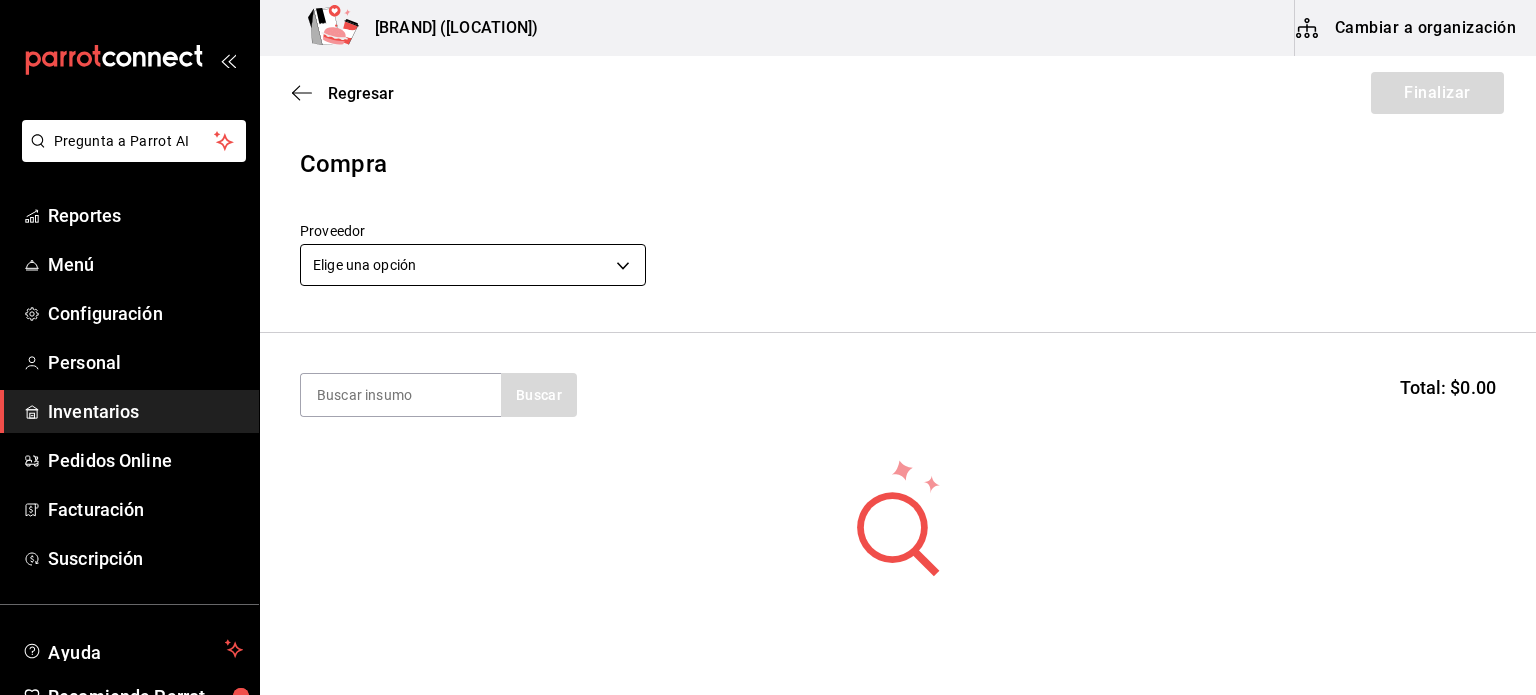 click on "Elige una opción" at bounding box center (473, 265) 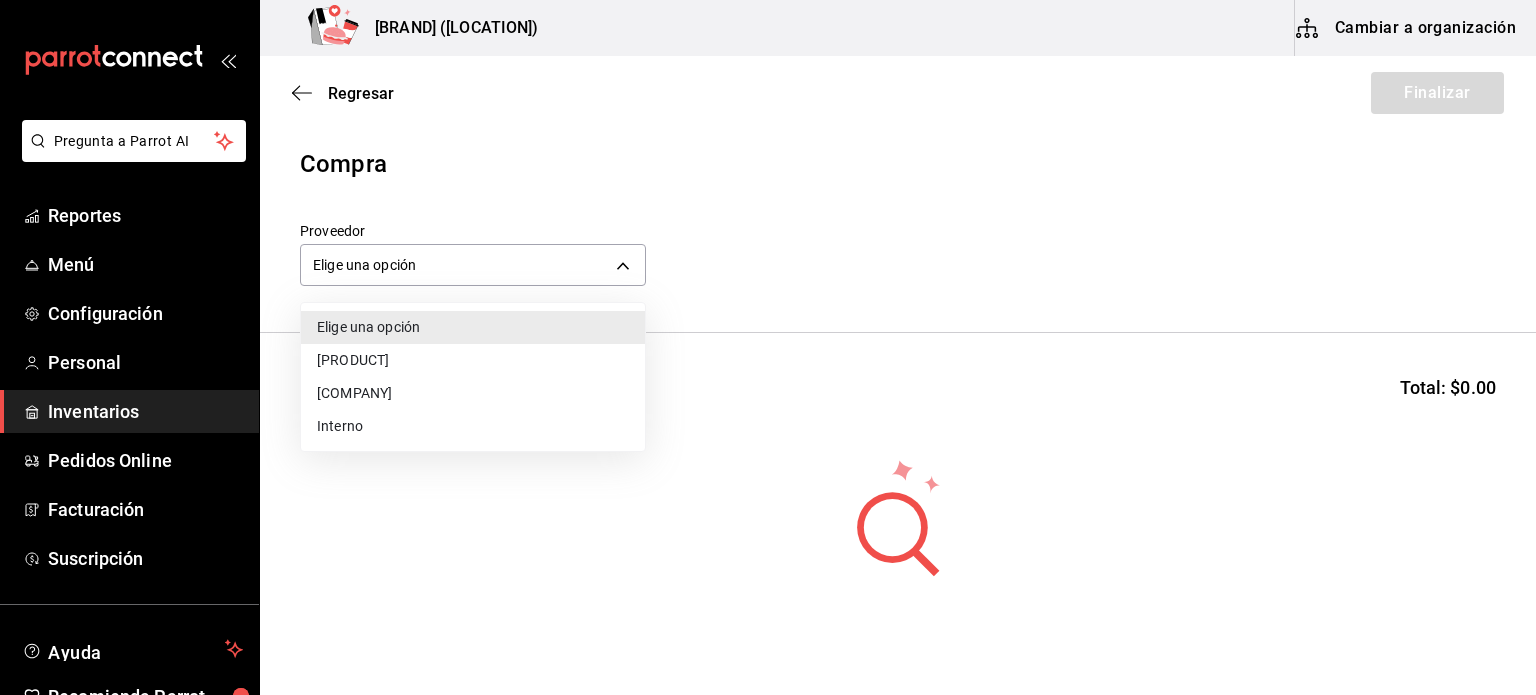 click on "[COMPANY]" at bounding box center [473, 393] 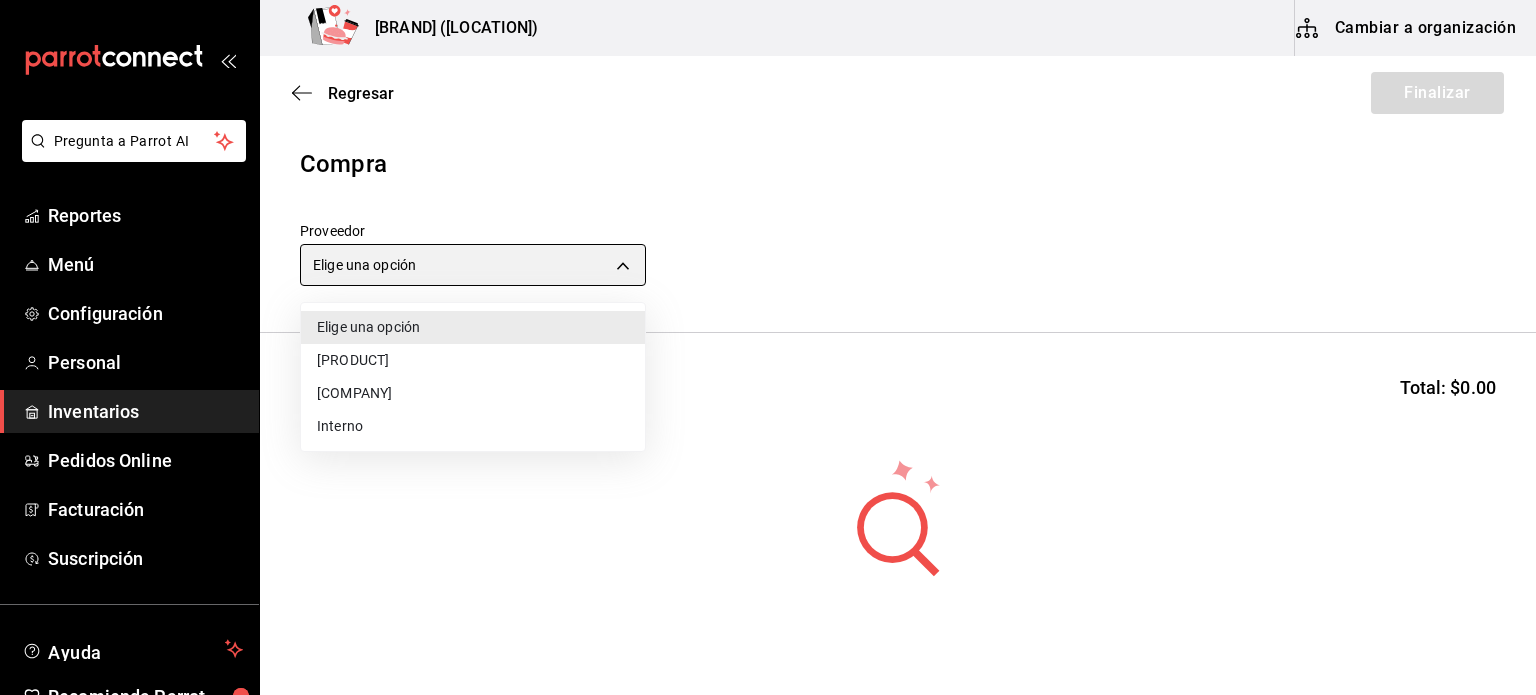 type on "[UUID]" 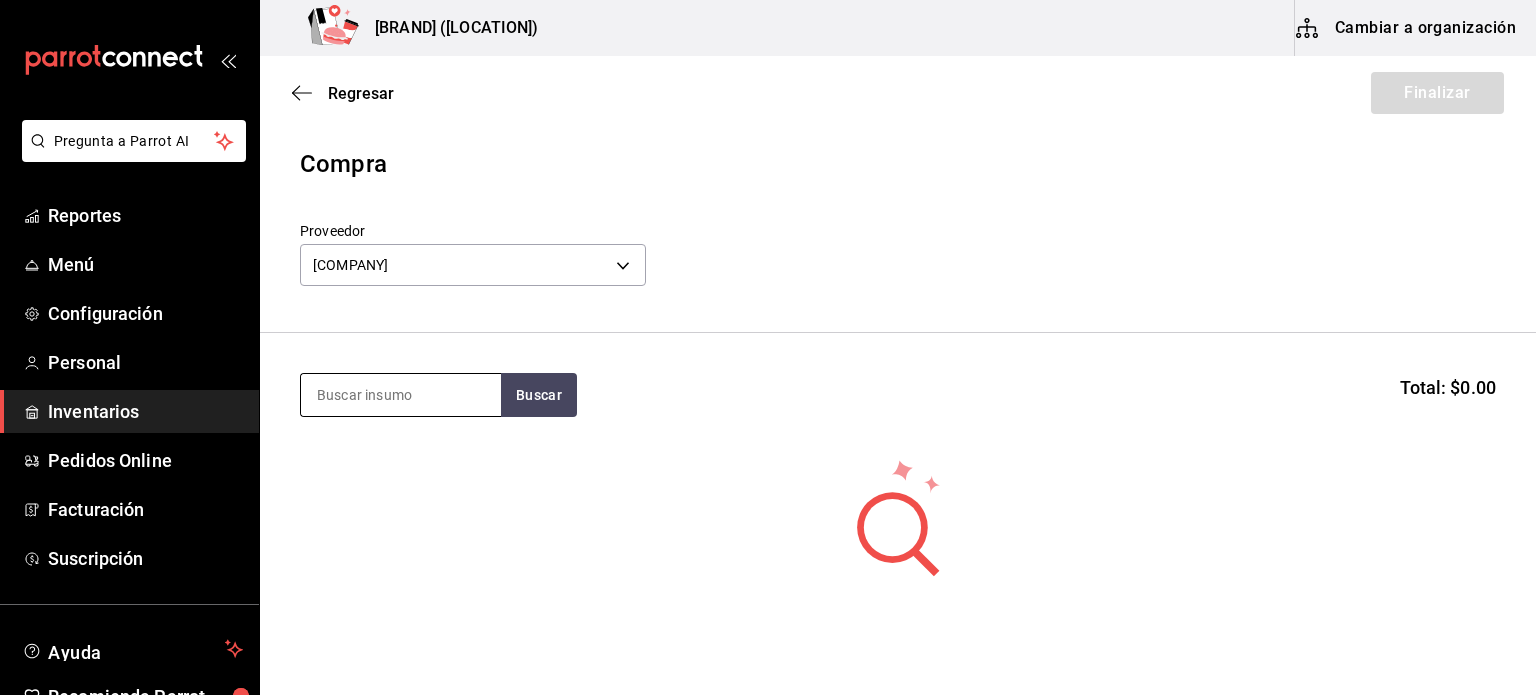 click at bounding box center [401, 395] 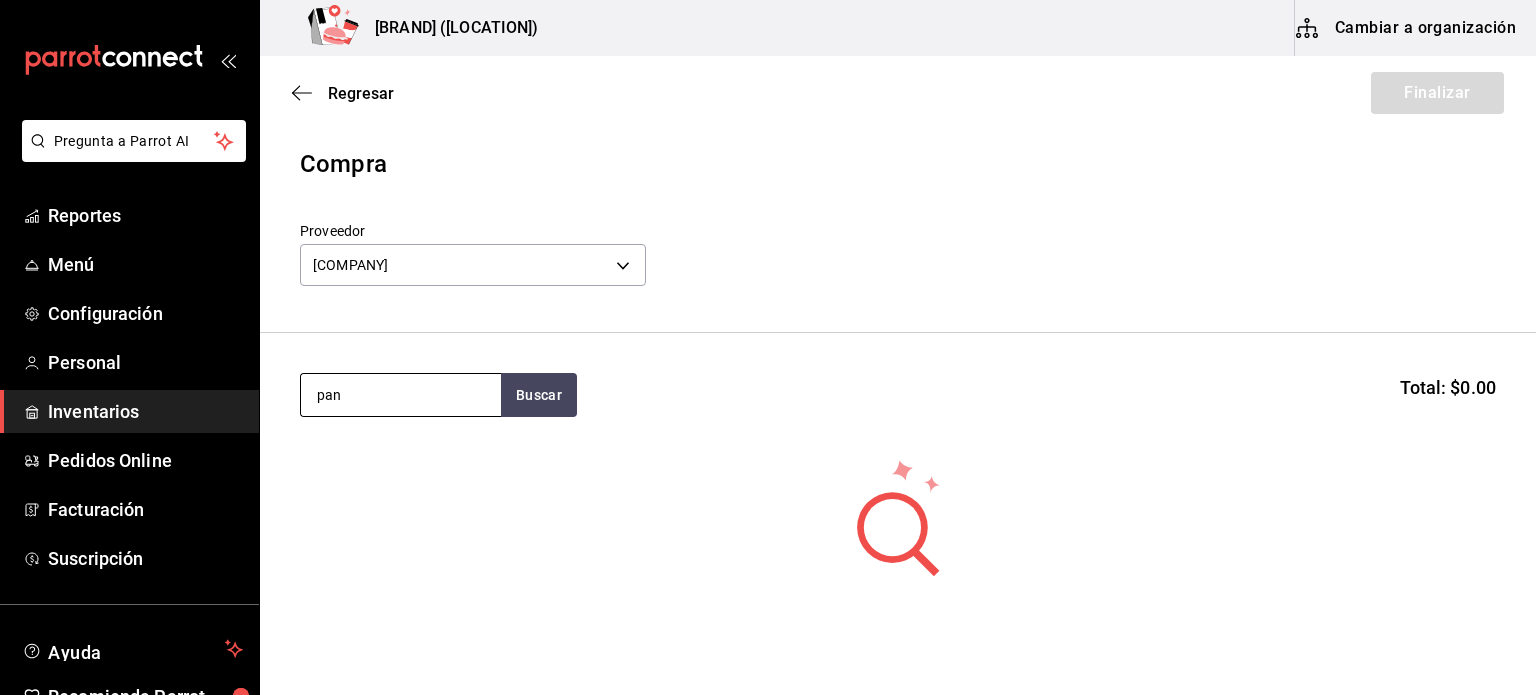 type on "pan" 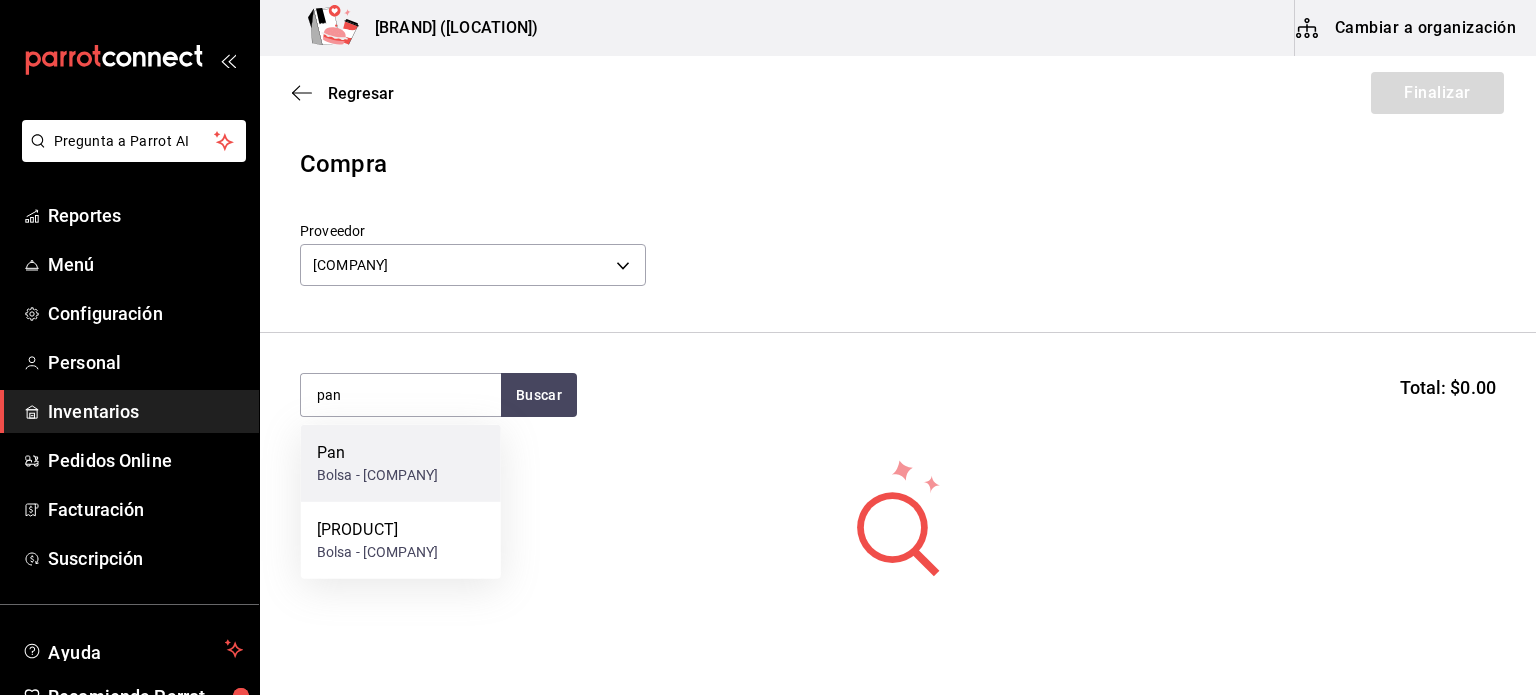 click on "Bolsa - [COMPANY]" at bounding box center (377, 475) 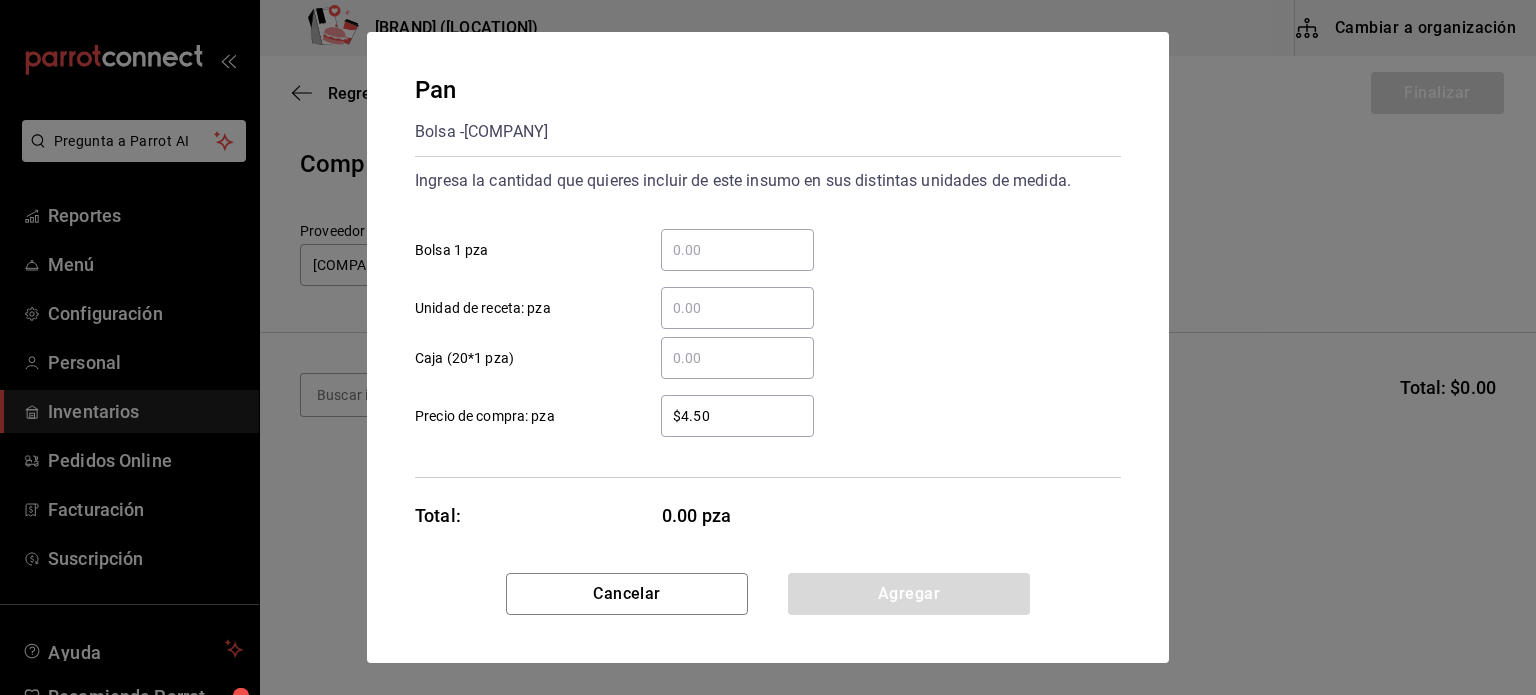 click on "Bolsa 1 pza" at bounding box center (737, 250) 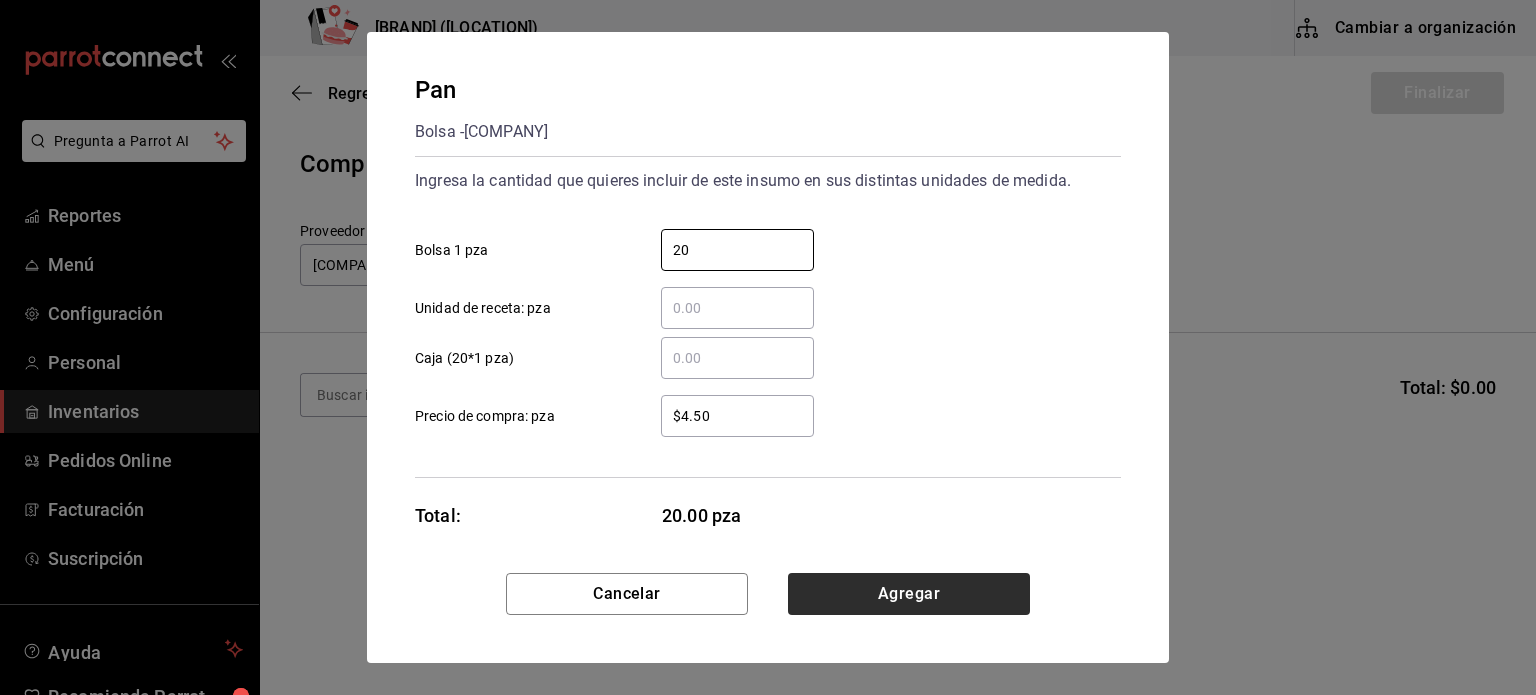 type on "20" 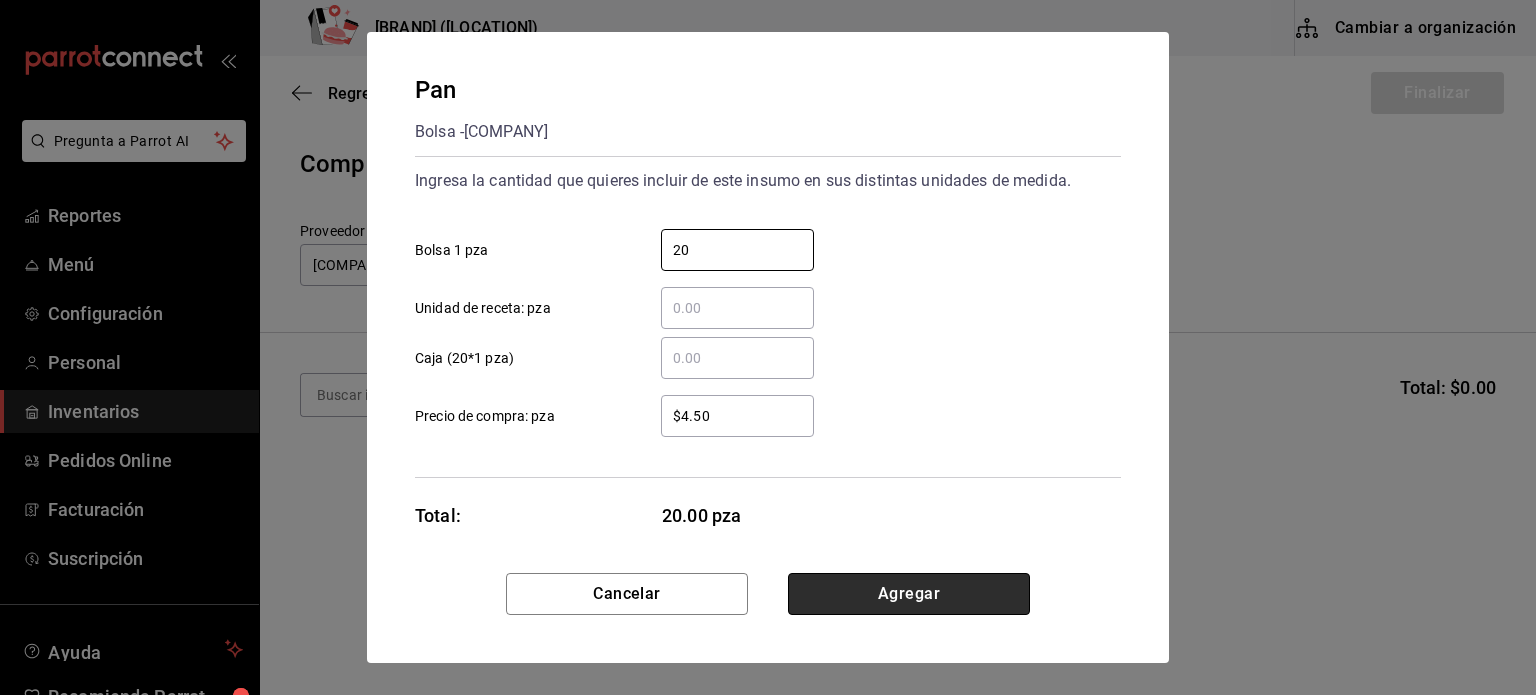 click on "Agregar" at bounding box center [909, 594] 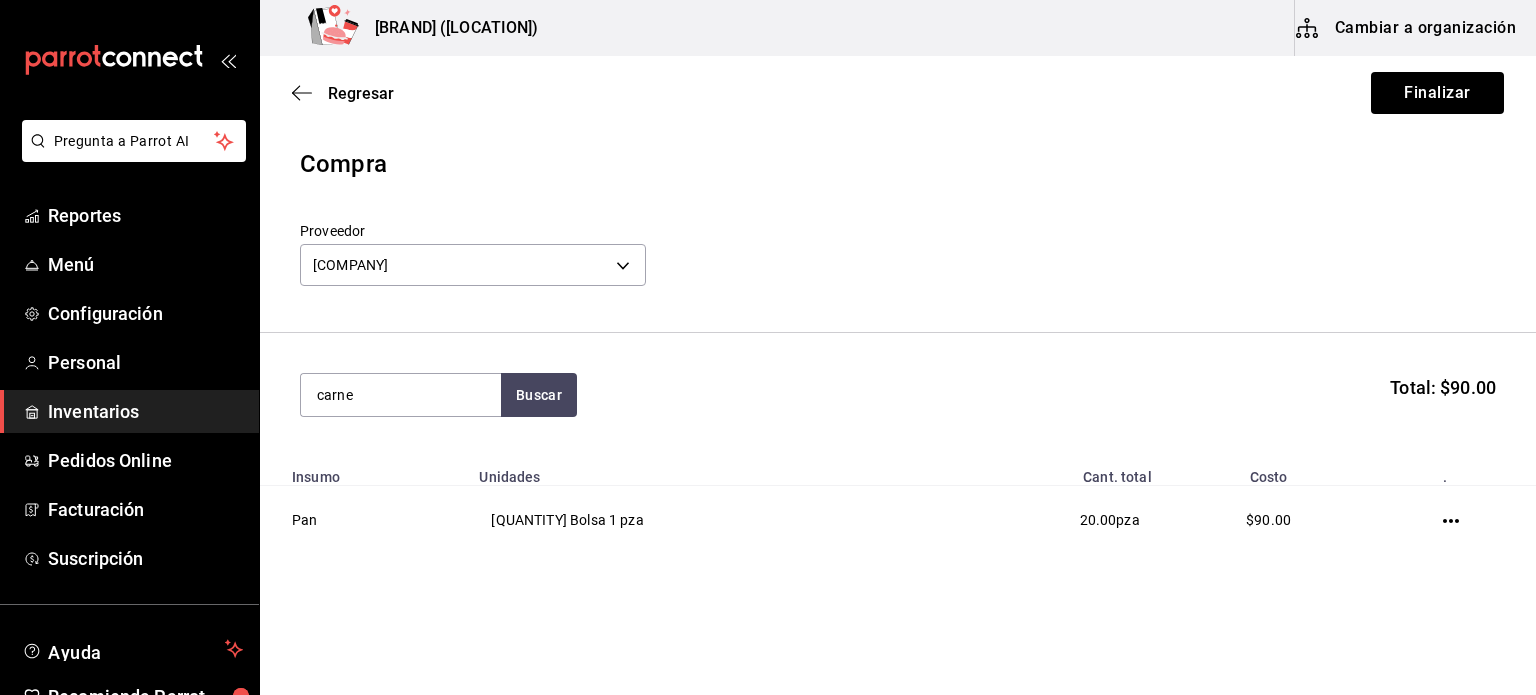 type on "carne" 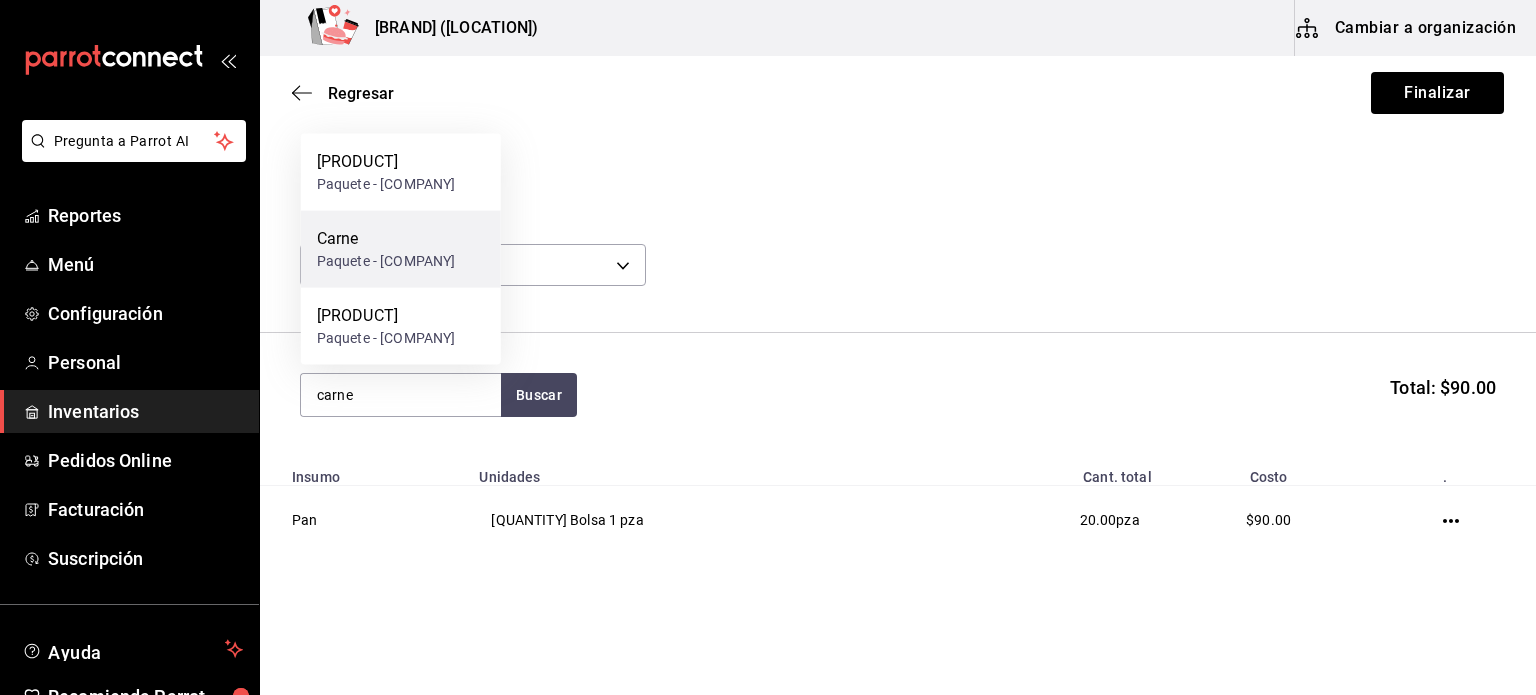 click on "Paquete - [COMPANY]" at bounding box center [386, 261] 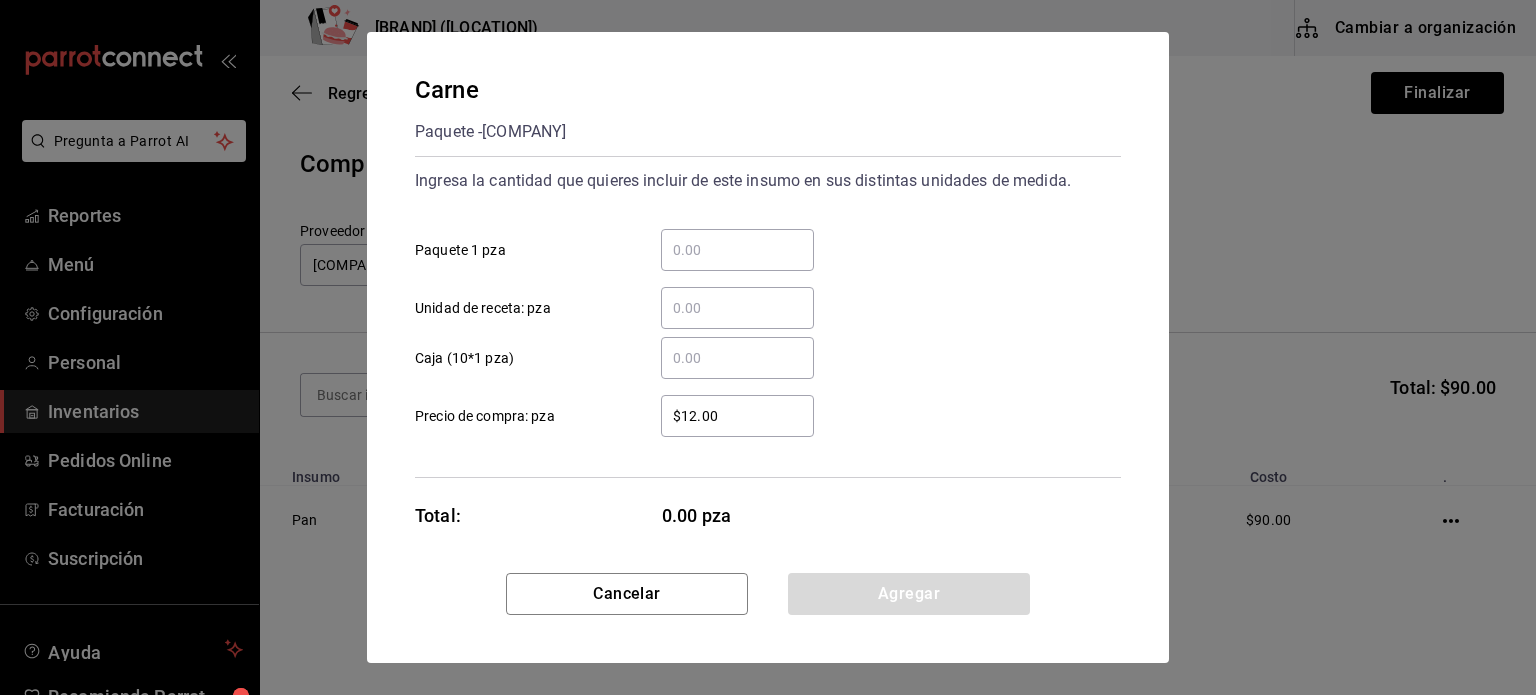 click on "Paquete 1 pza" at bounding box center [737, 250] 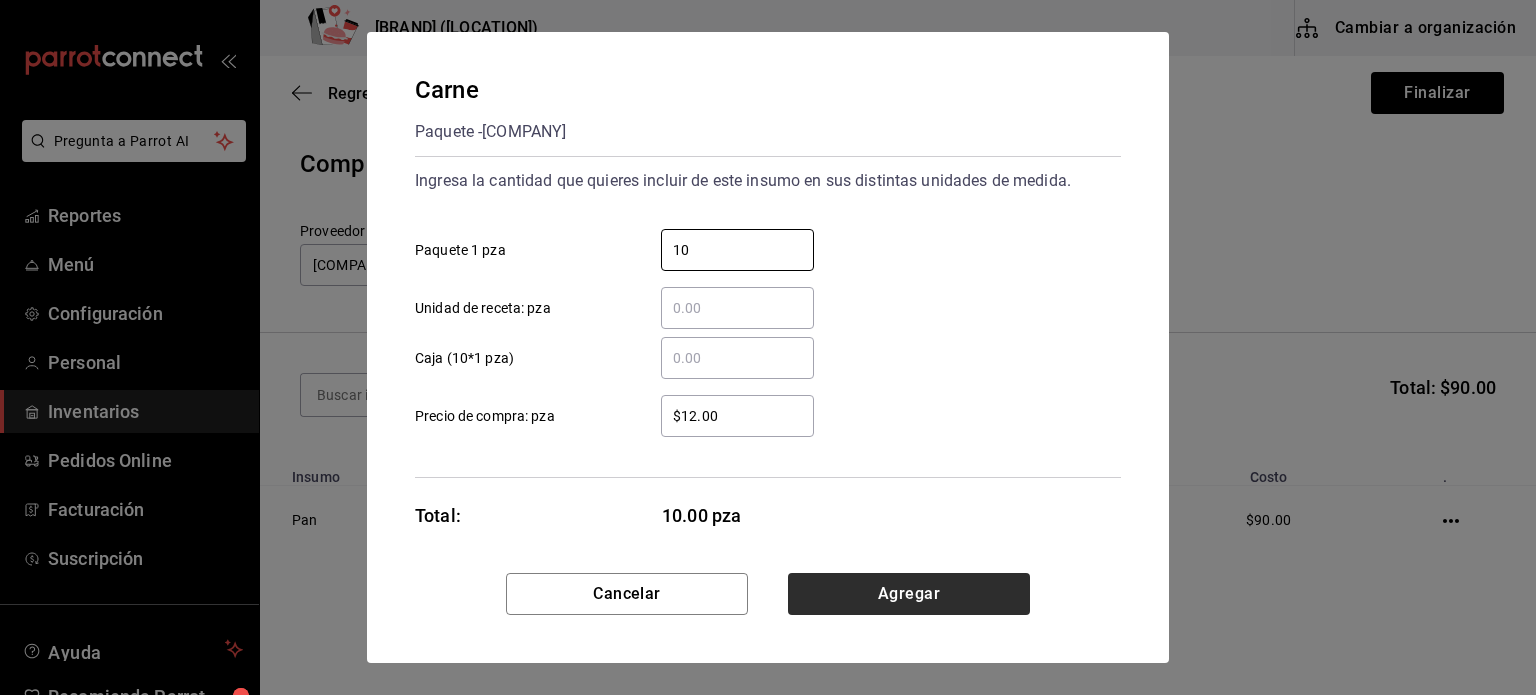 type on "10" 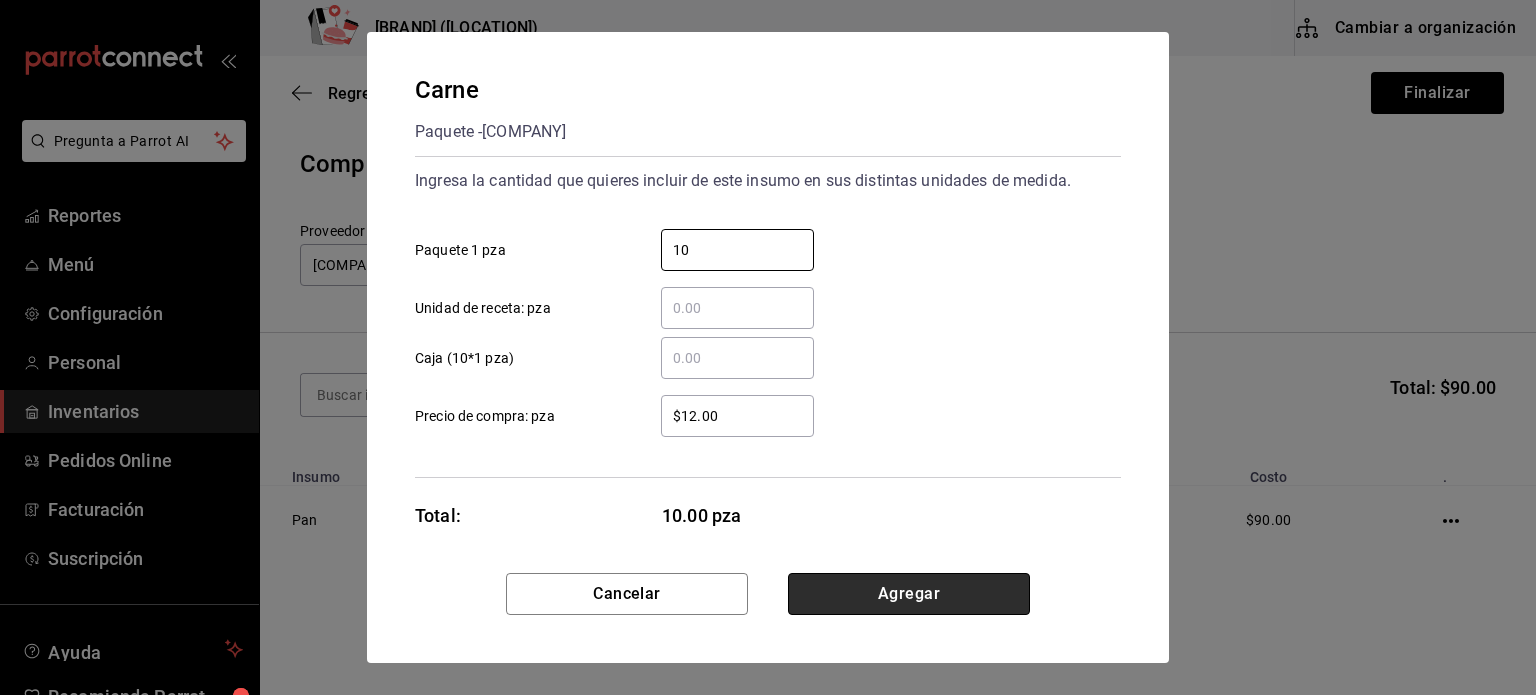 click on "Agregar" at bounding box center (909, 594) 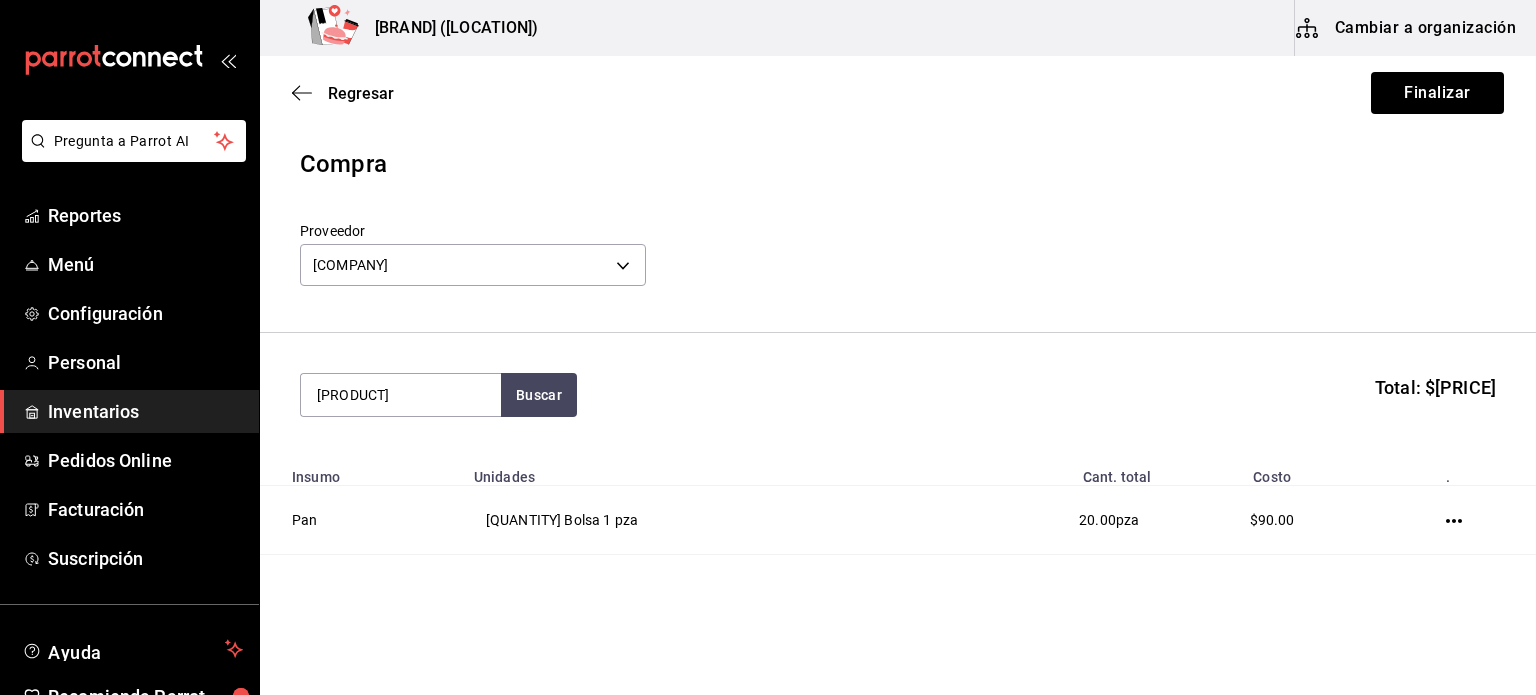 type on "[PRODUCT]" 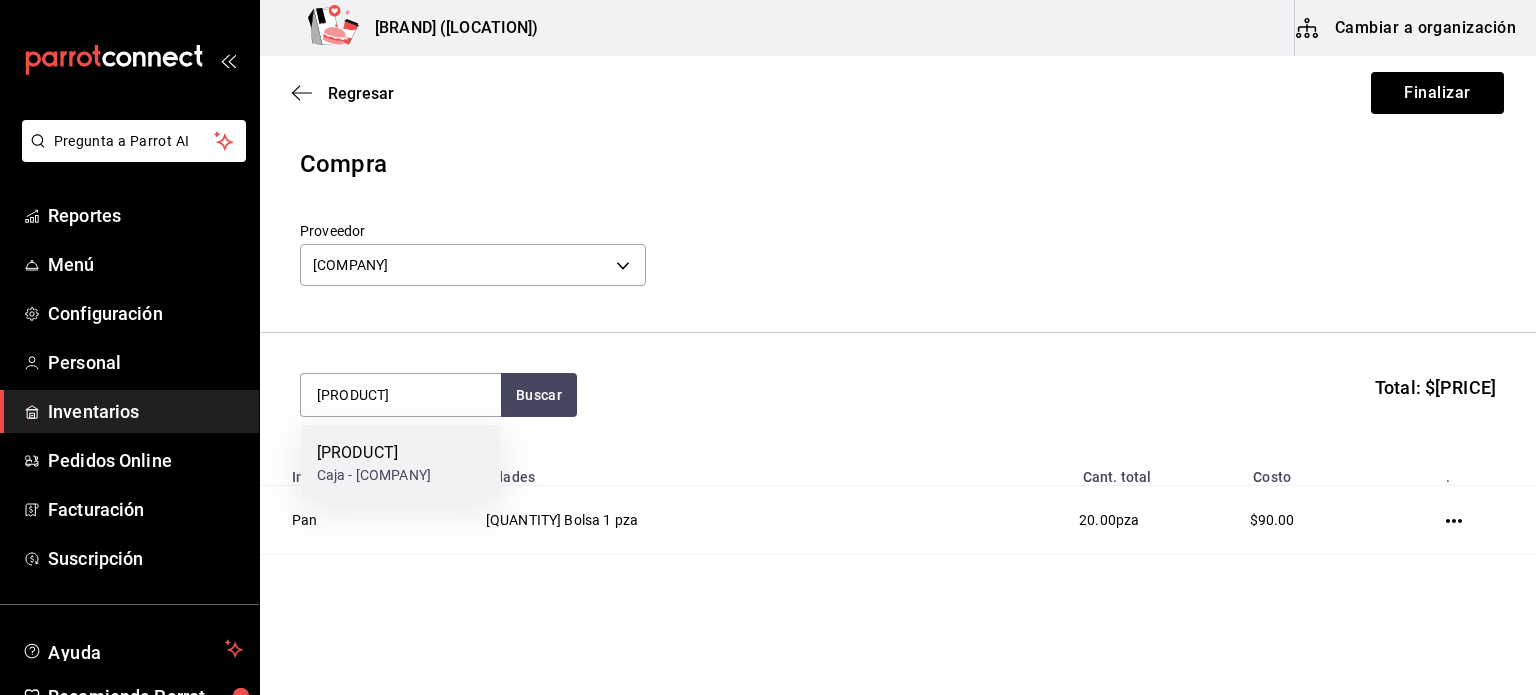 click on "[PRODUCT]" at bounding box center (374, 453) 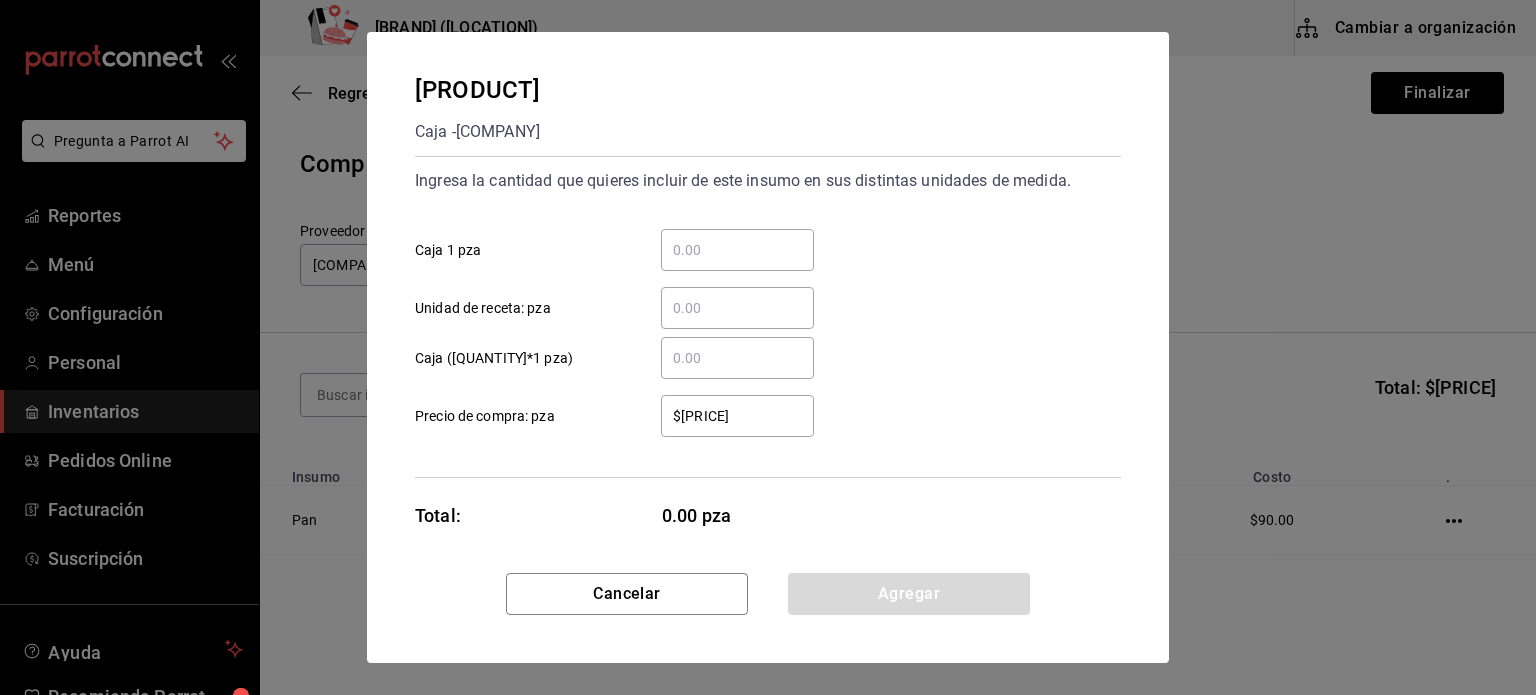 click on "Caja 1 pza" at bounding box center (737, 250) 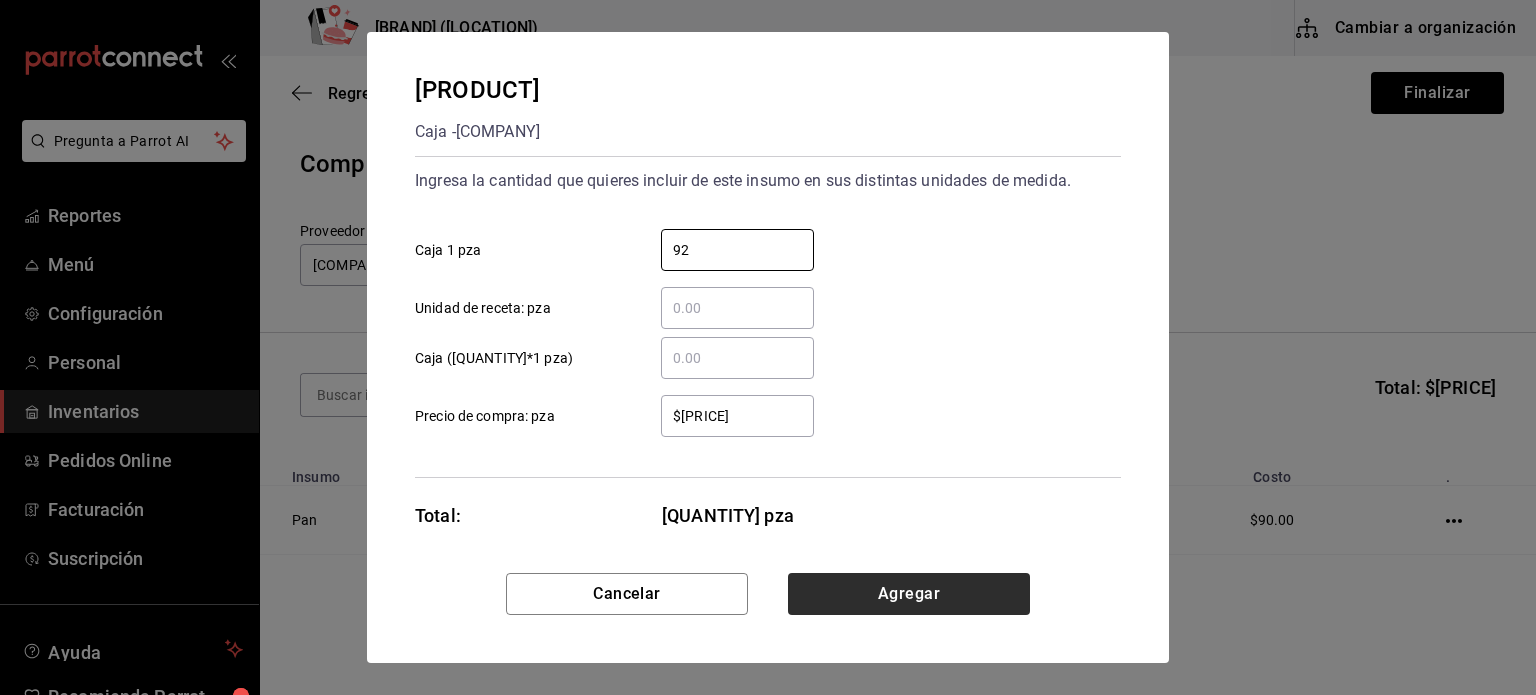 type on "92" 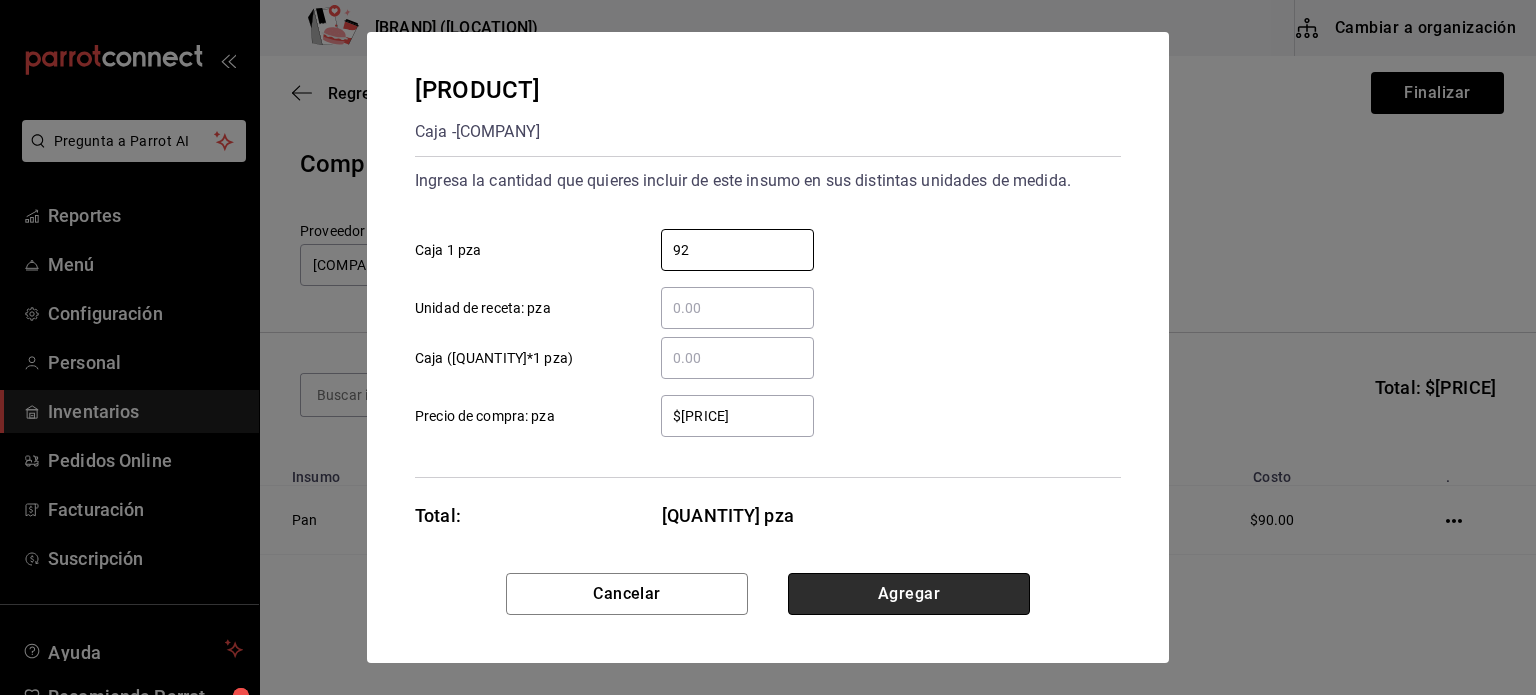 click on "Agregar" at bounding box center [909, 594] 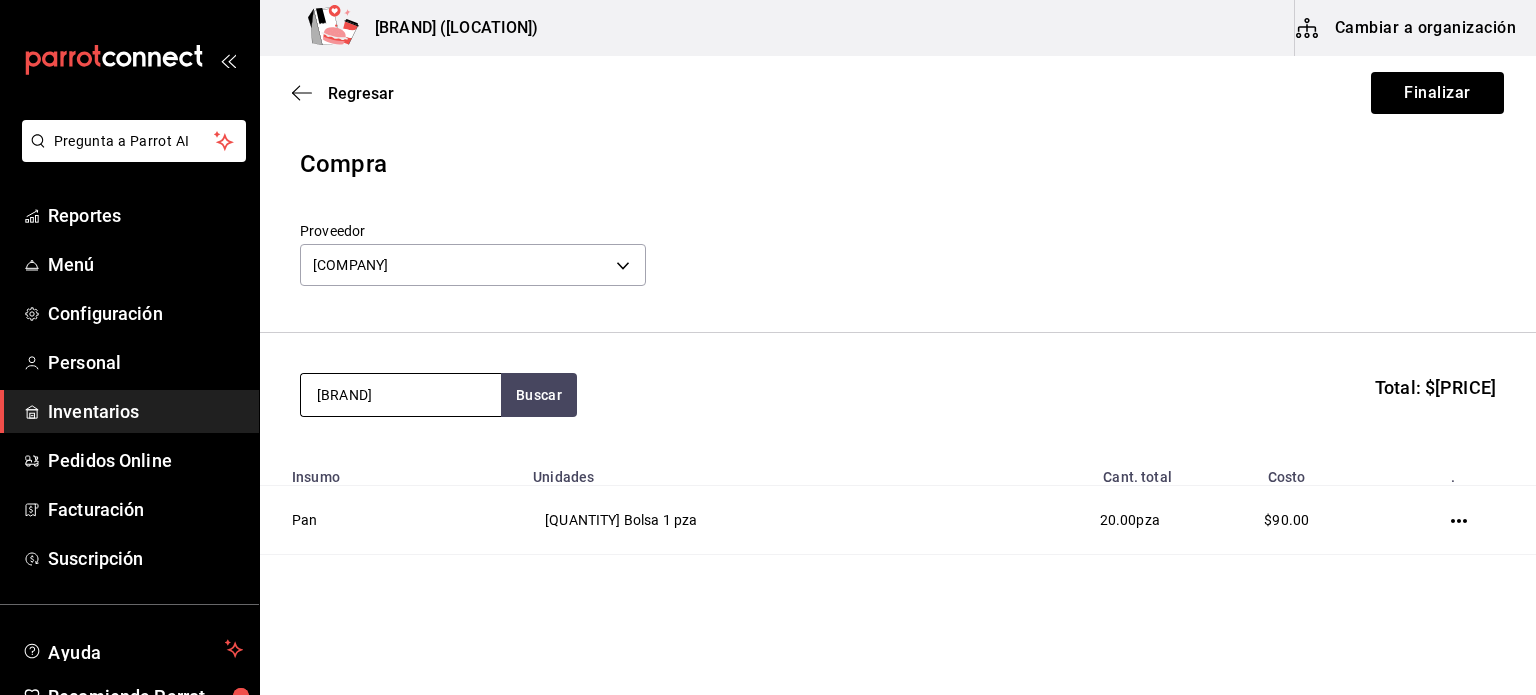 type on "[BRAND]" 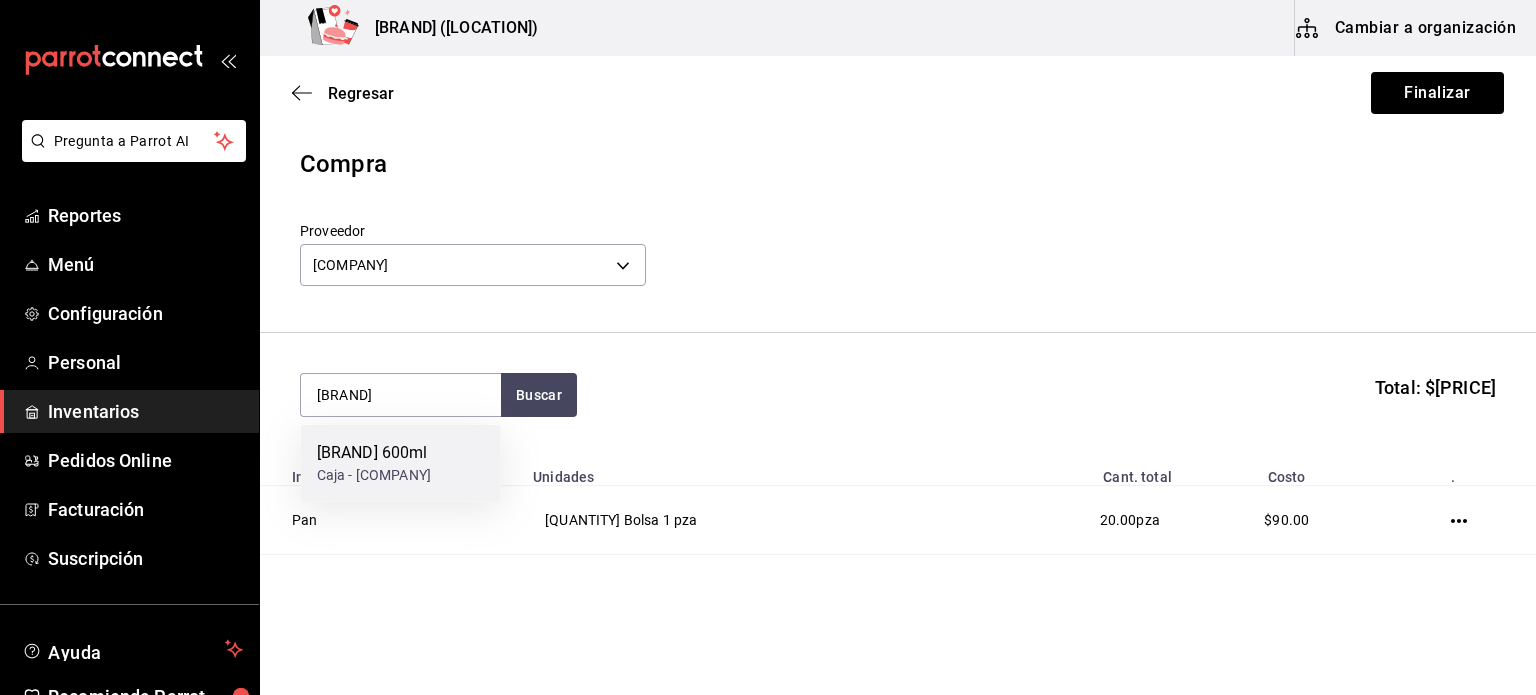 click on "[BRAND] 600ml" at bounding box center (374, 453) 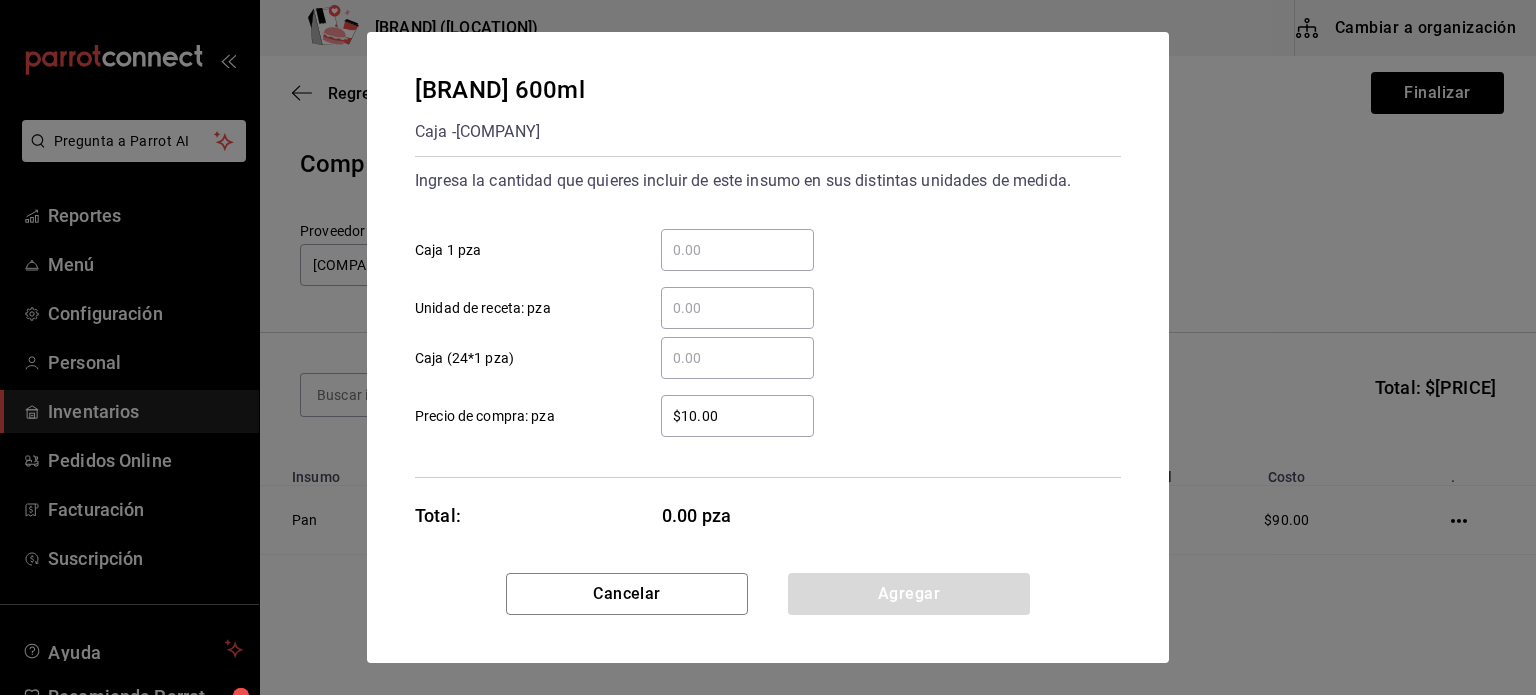 click on "Caja 1 pza" at bounding box center [737, 250] 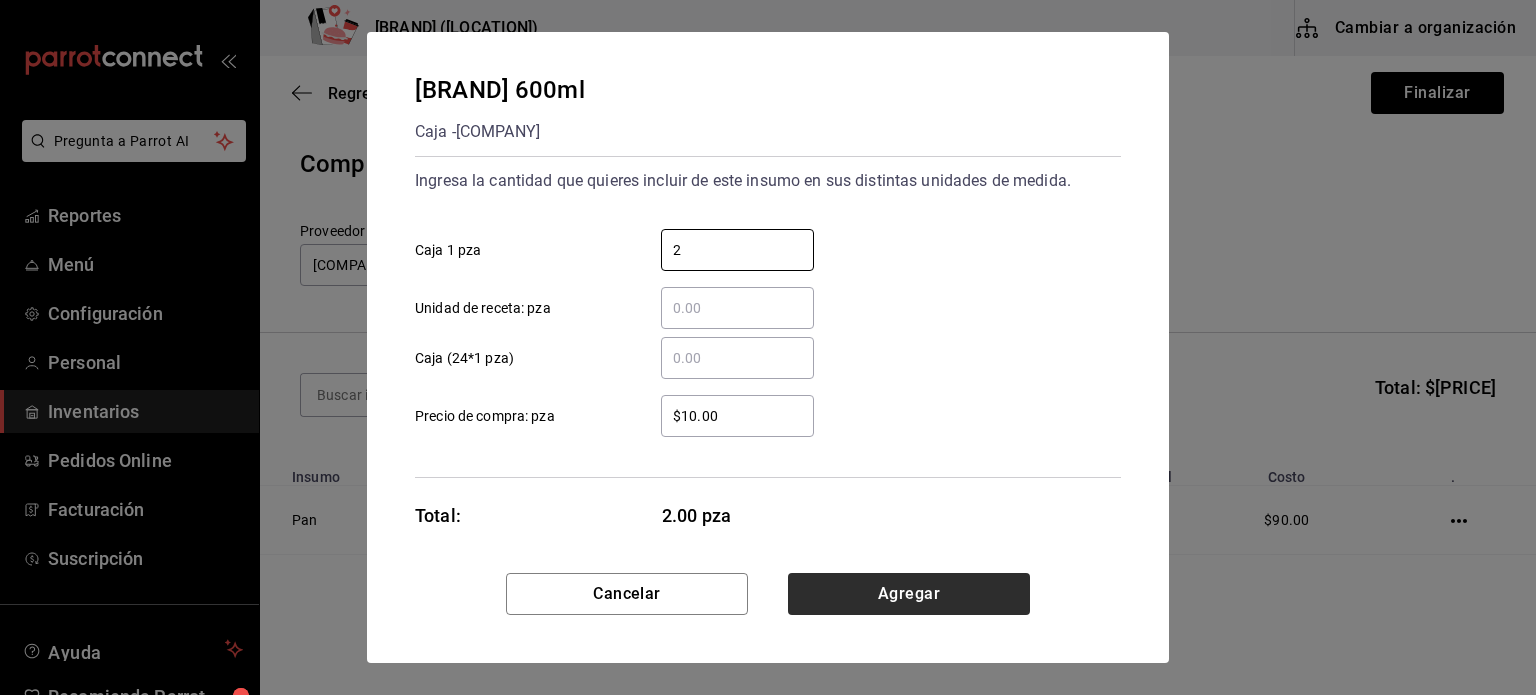 type on "2" 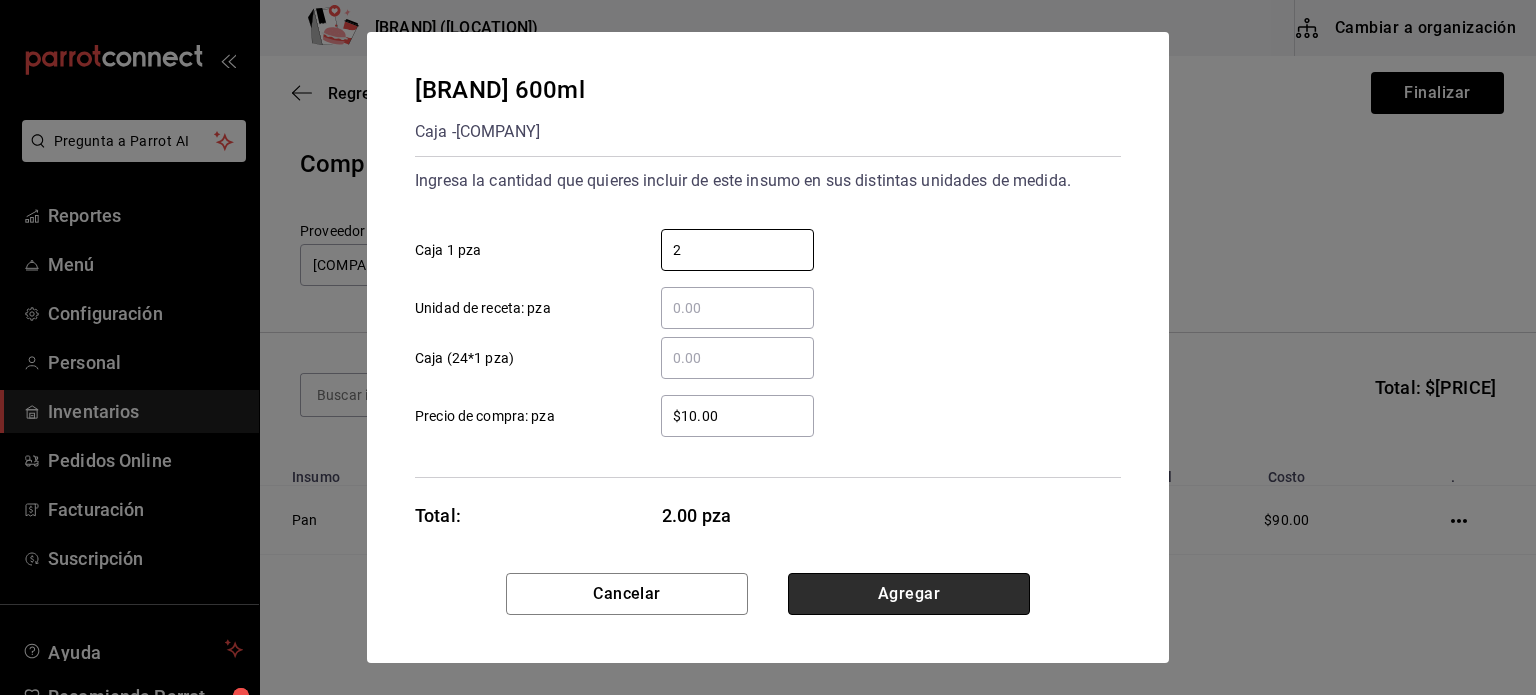 click on "Agregar" at bounding box center [909, 594] 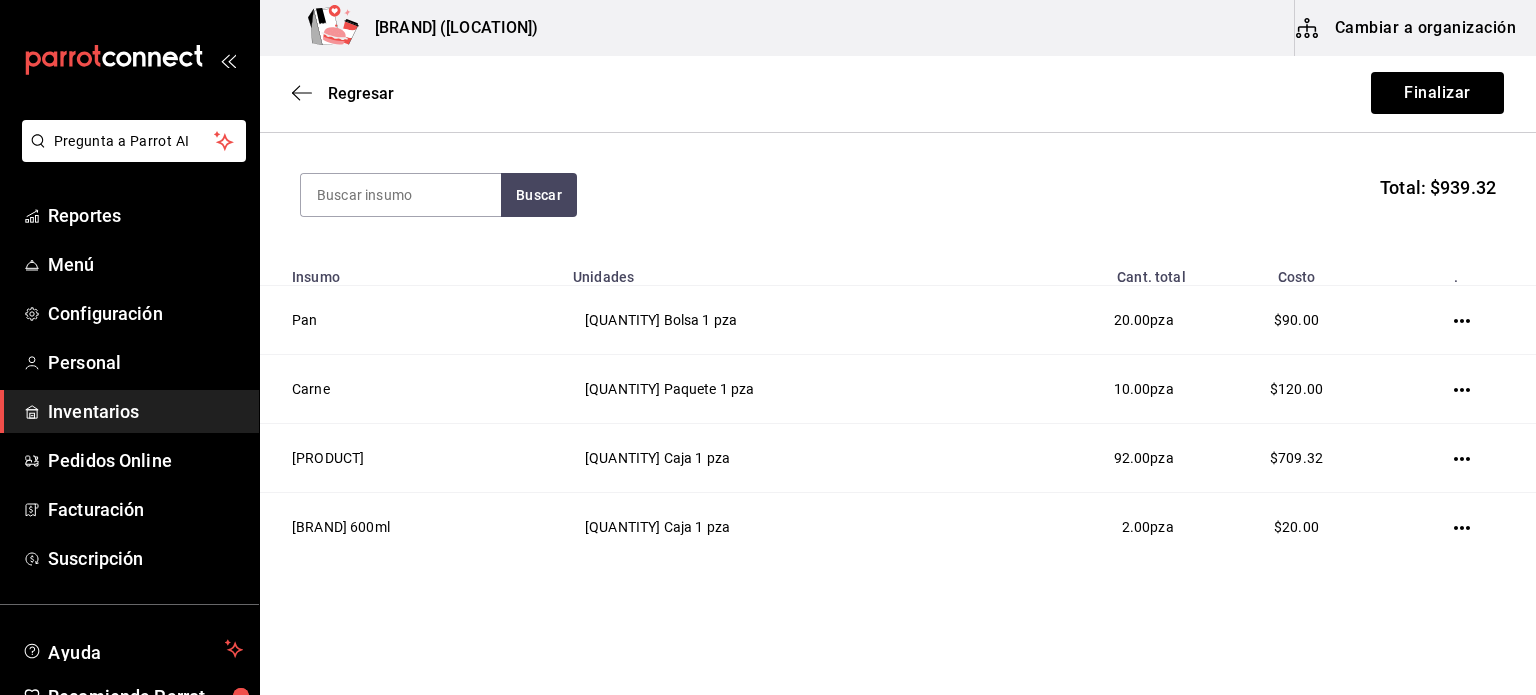 scroll, scrollTop: 242, scrollLeft: 0, axis: vertical 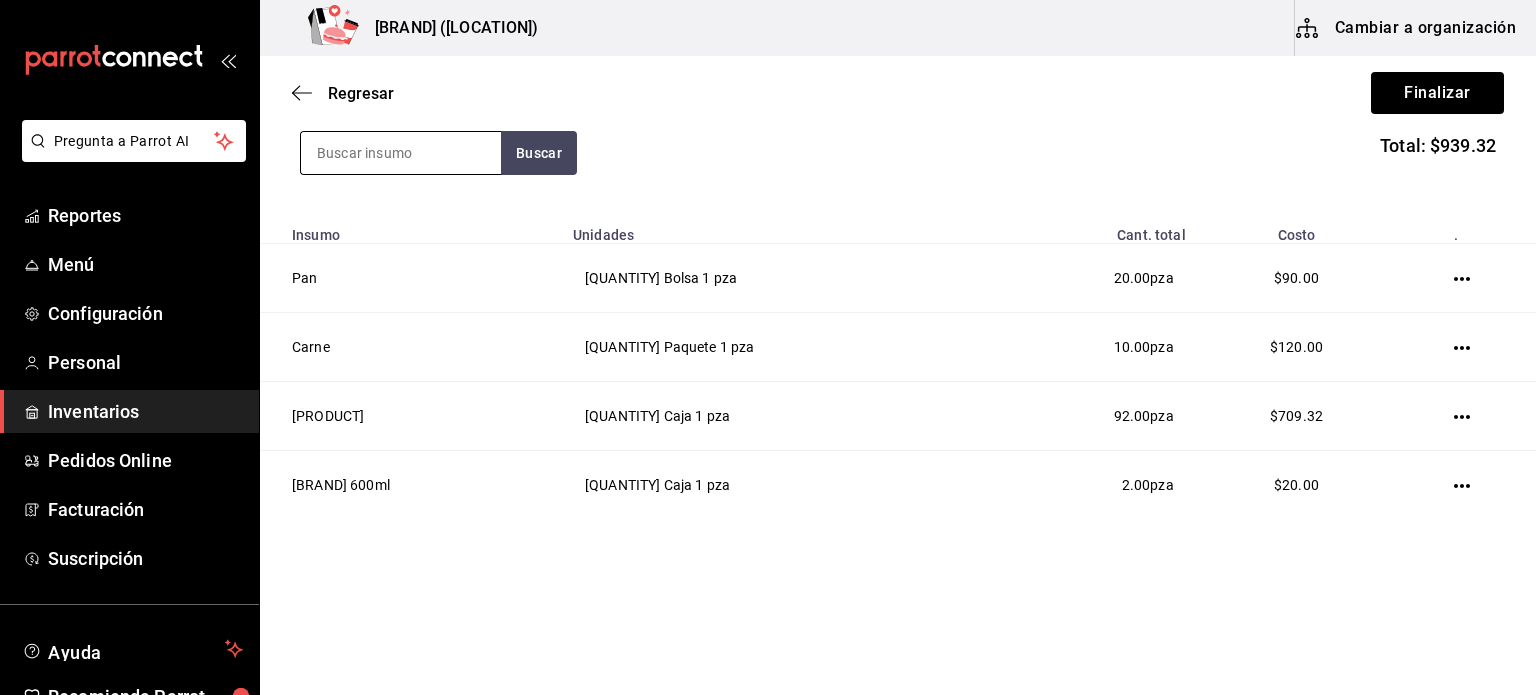click at bounding box center [401, 153] 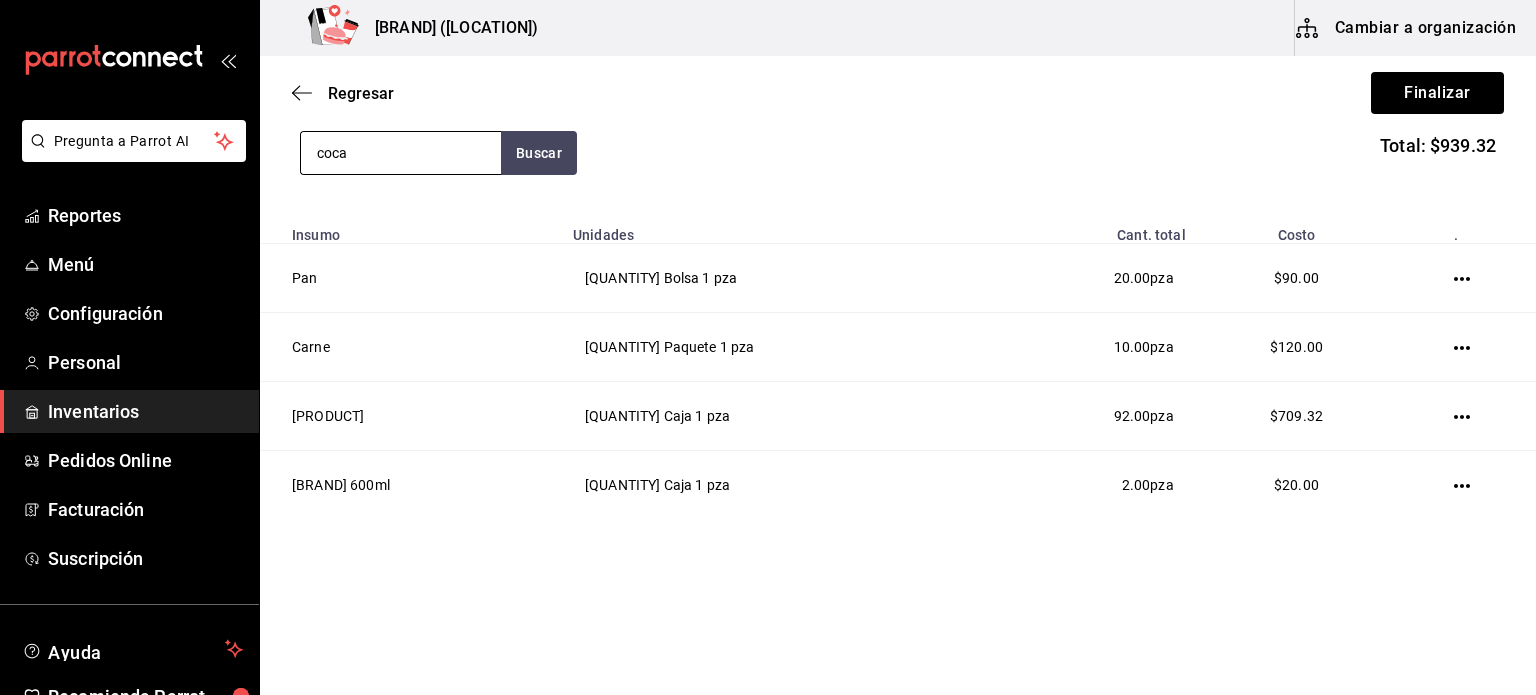 type on "coca" 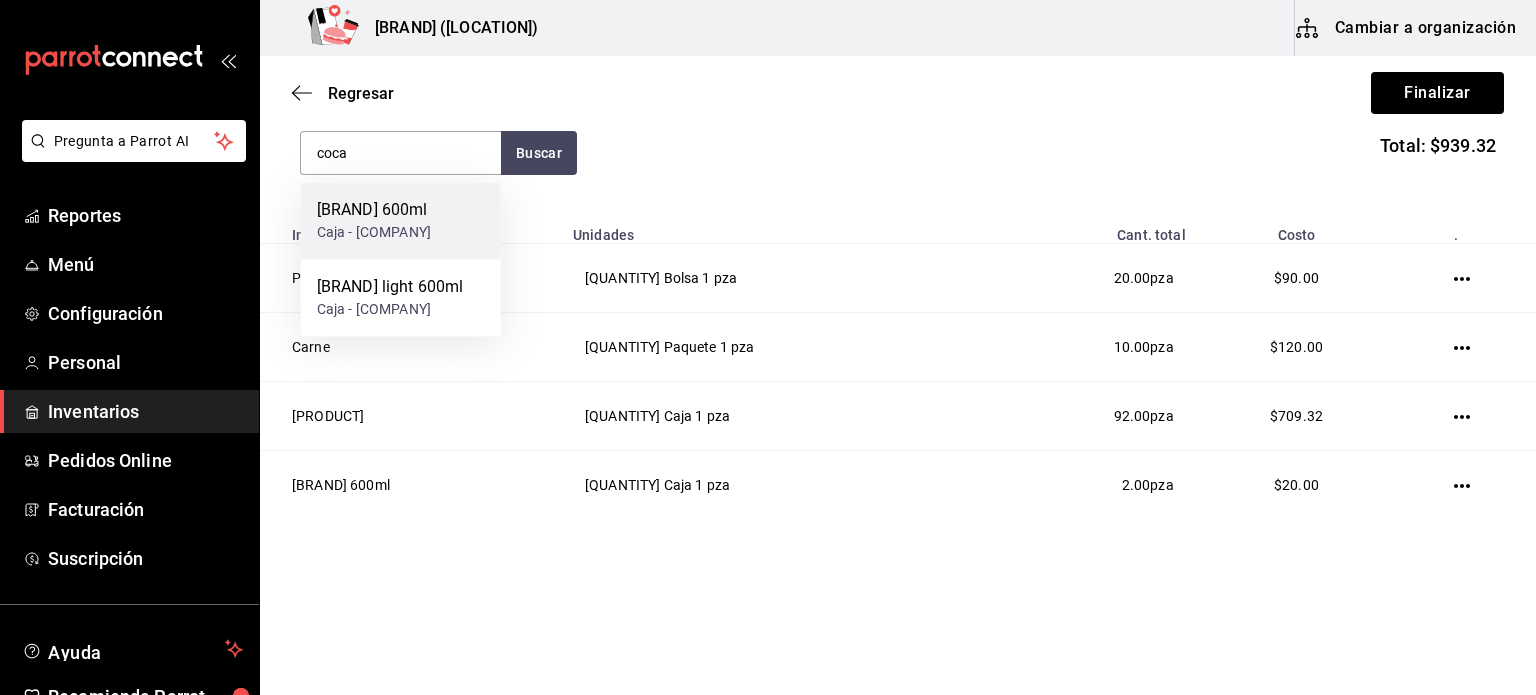 click on "[BRAND] 600ml" at bounding box center (374, 210) 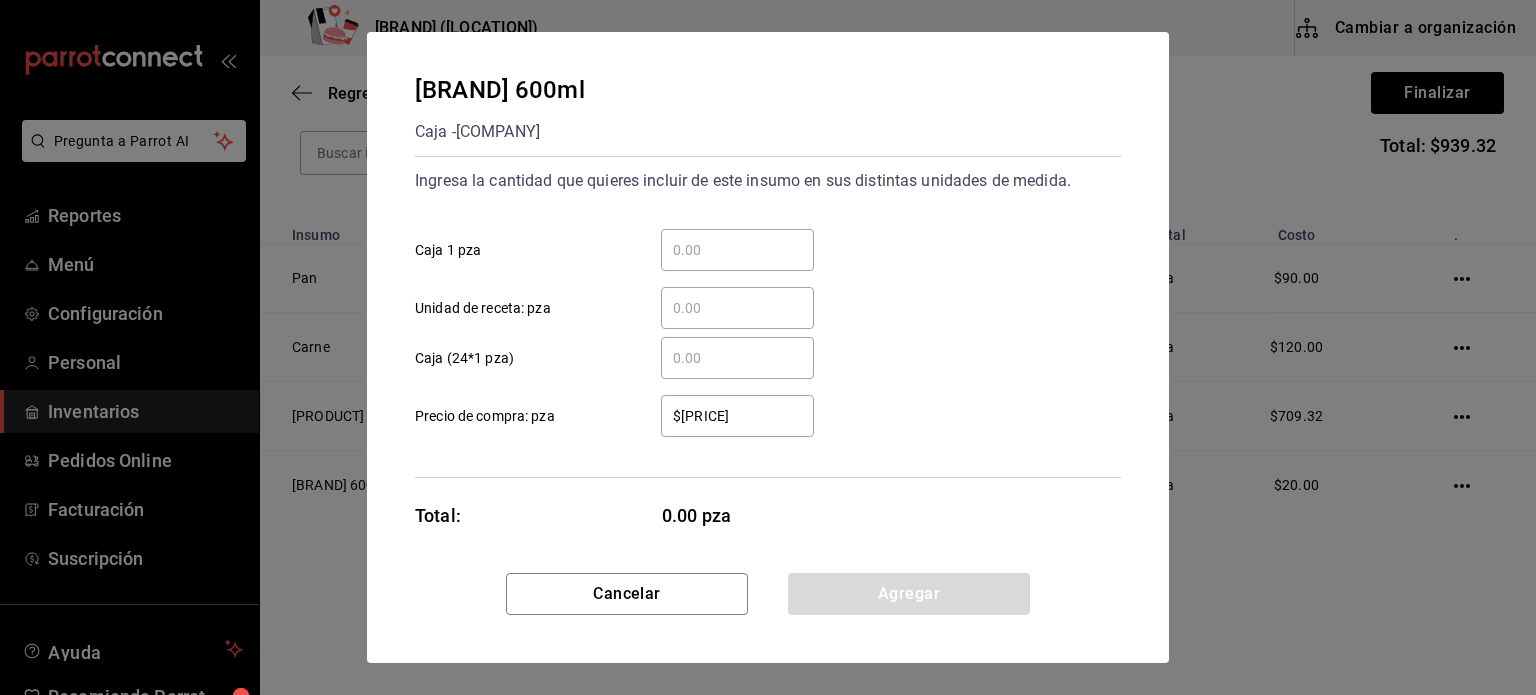 click on "​" at bounding box center (737, 250) 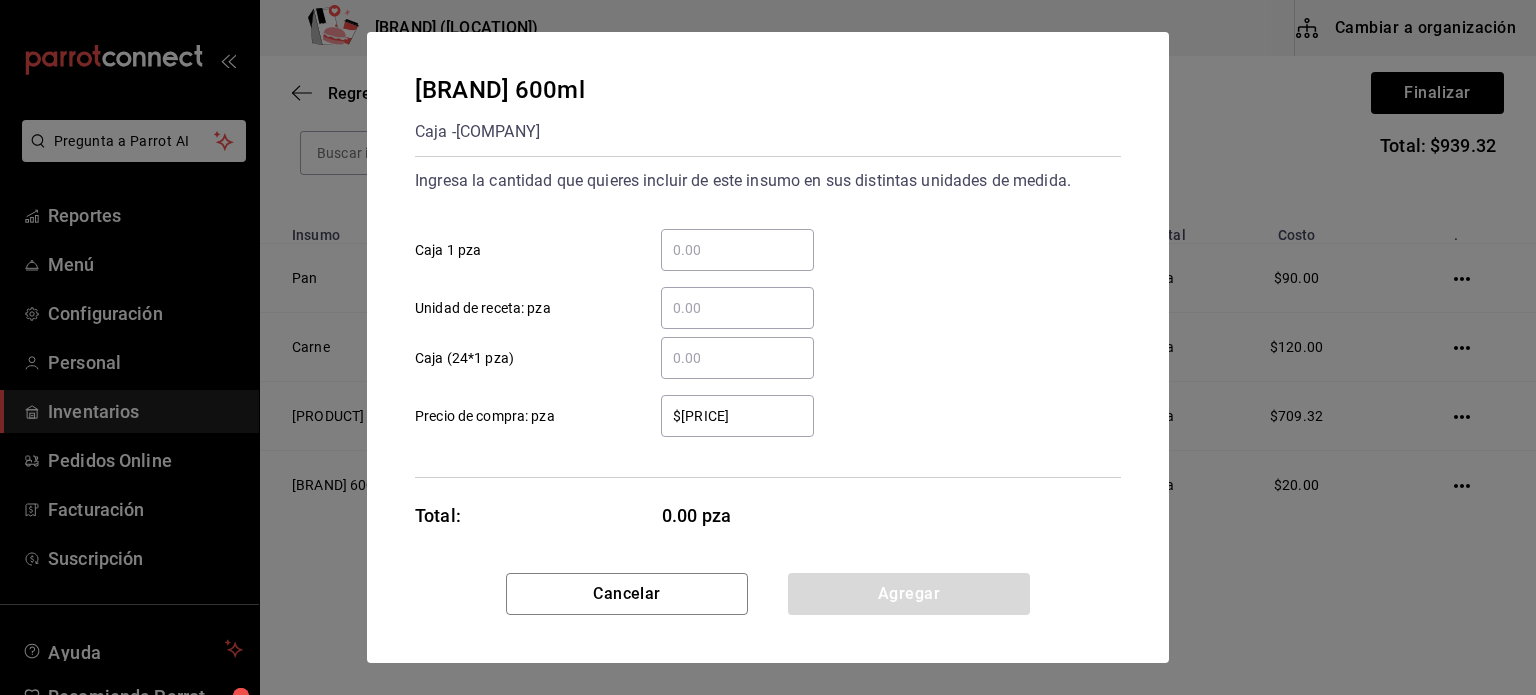 click on "Caja 1 pza" at bounding box center [737, 250] 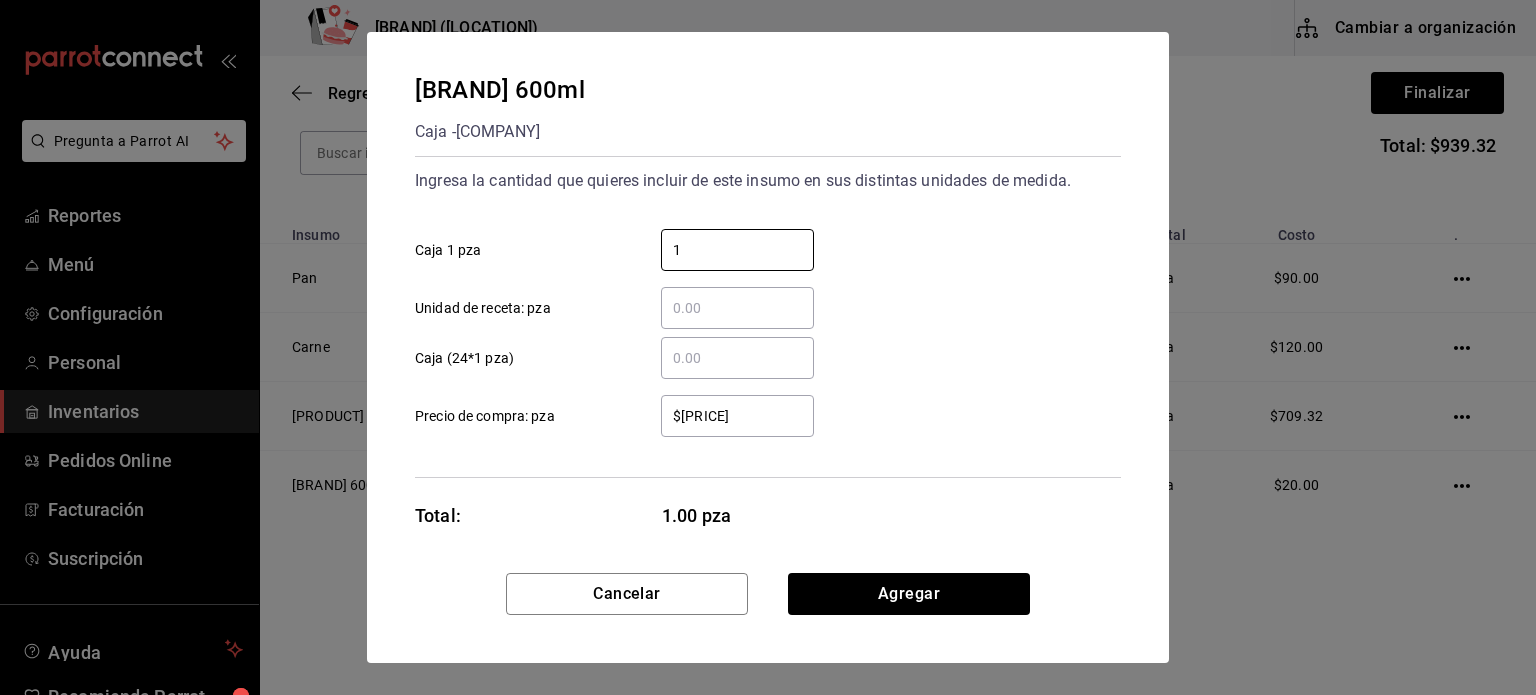 type on "1" 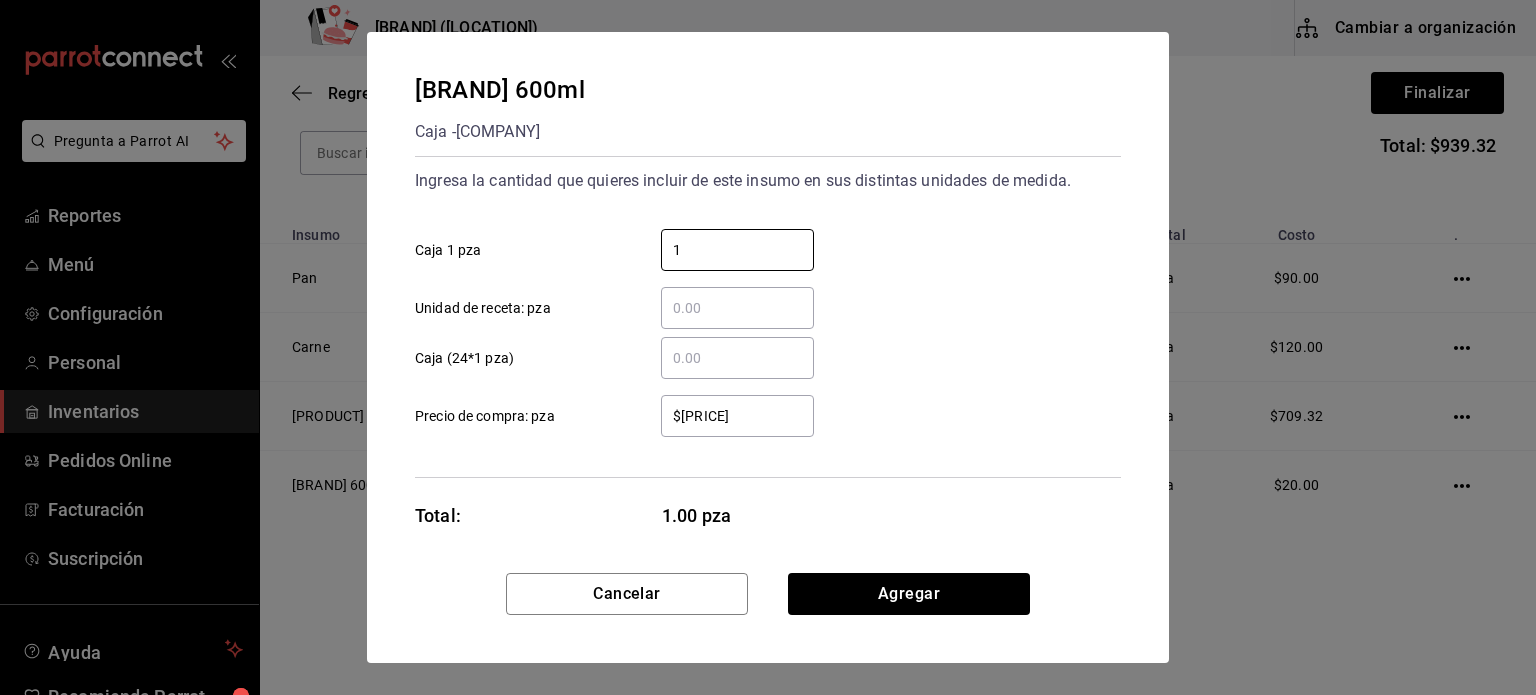 click on "Cancelar Agregar" at bounding box center [768, 618] 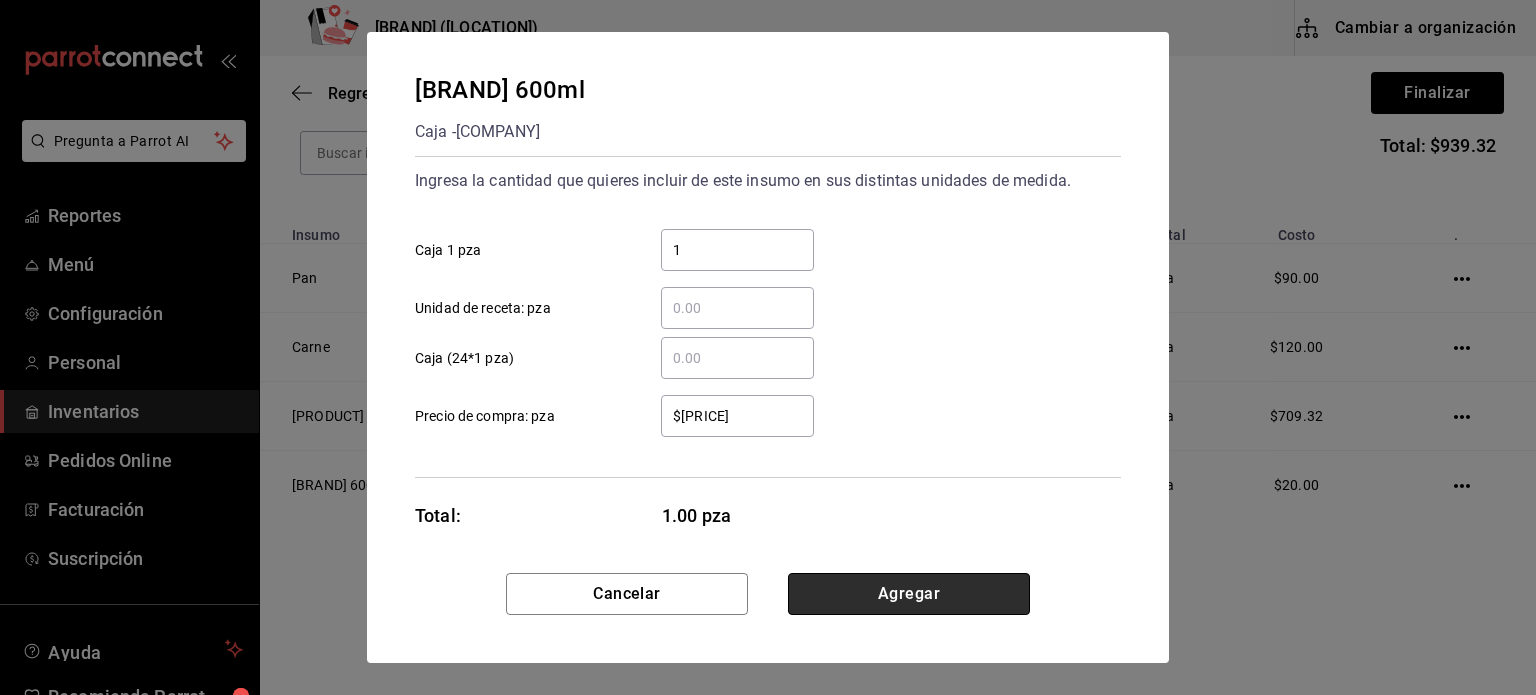 click on "Agregar" at bounding box center (909, 594) 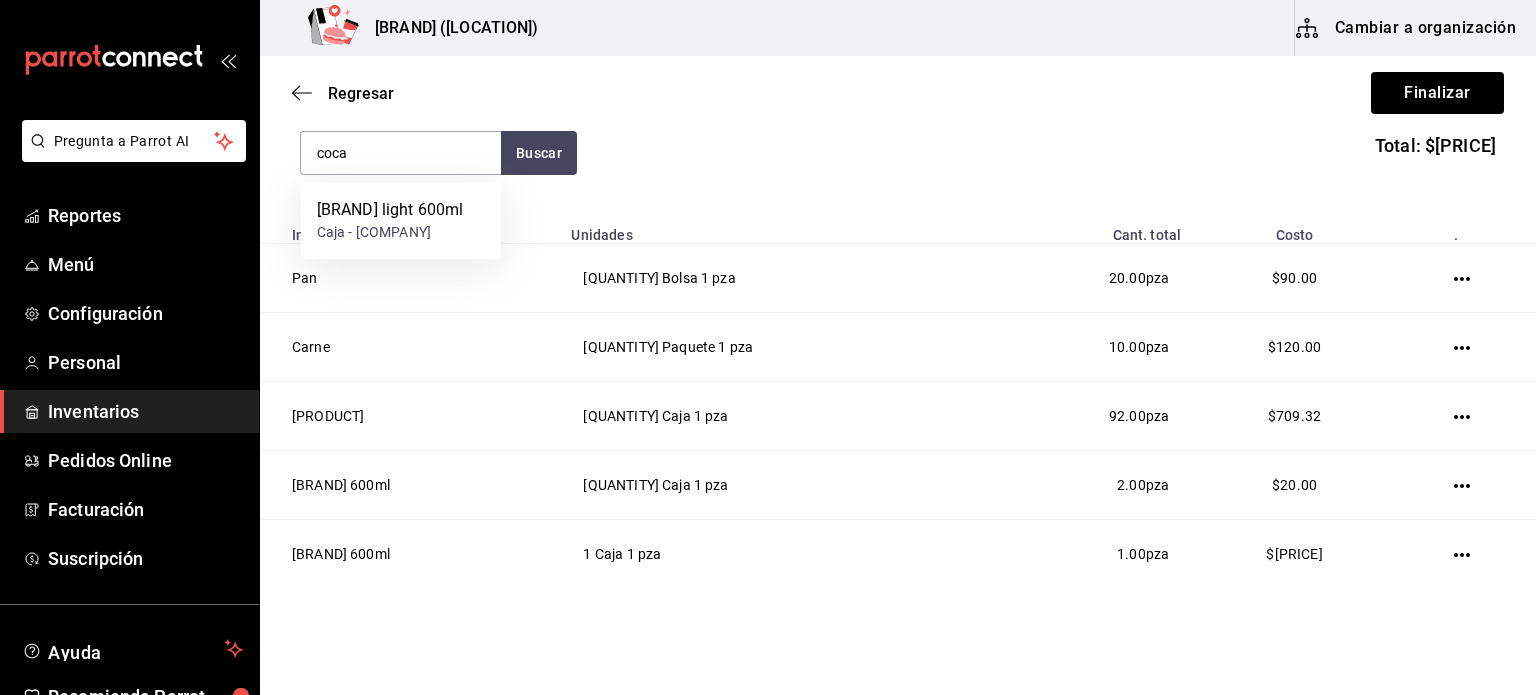 type on "coca" 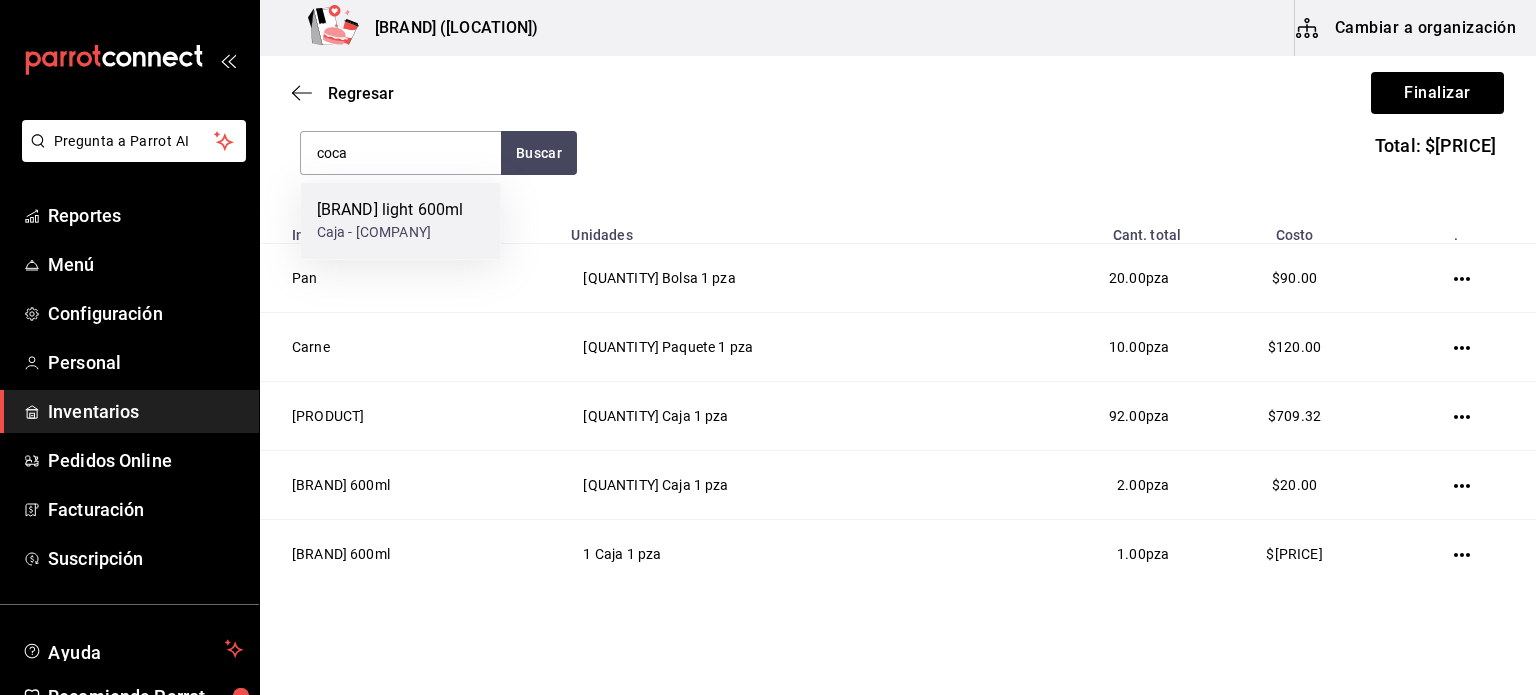 click on "Caja - [COMPANY]" at bounding box center (390, 232) 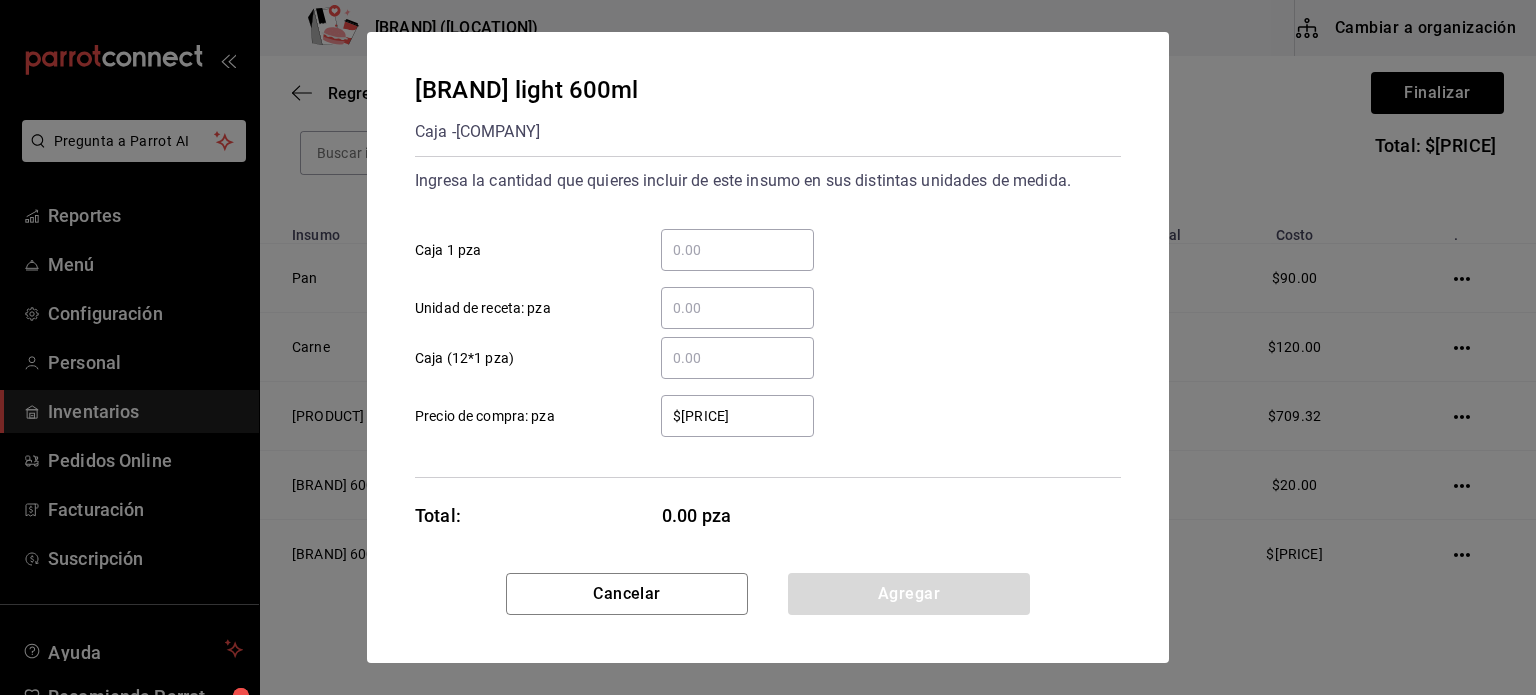 click on "Caja 1 pza" at bounding box center (737, 250) 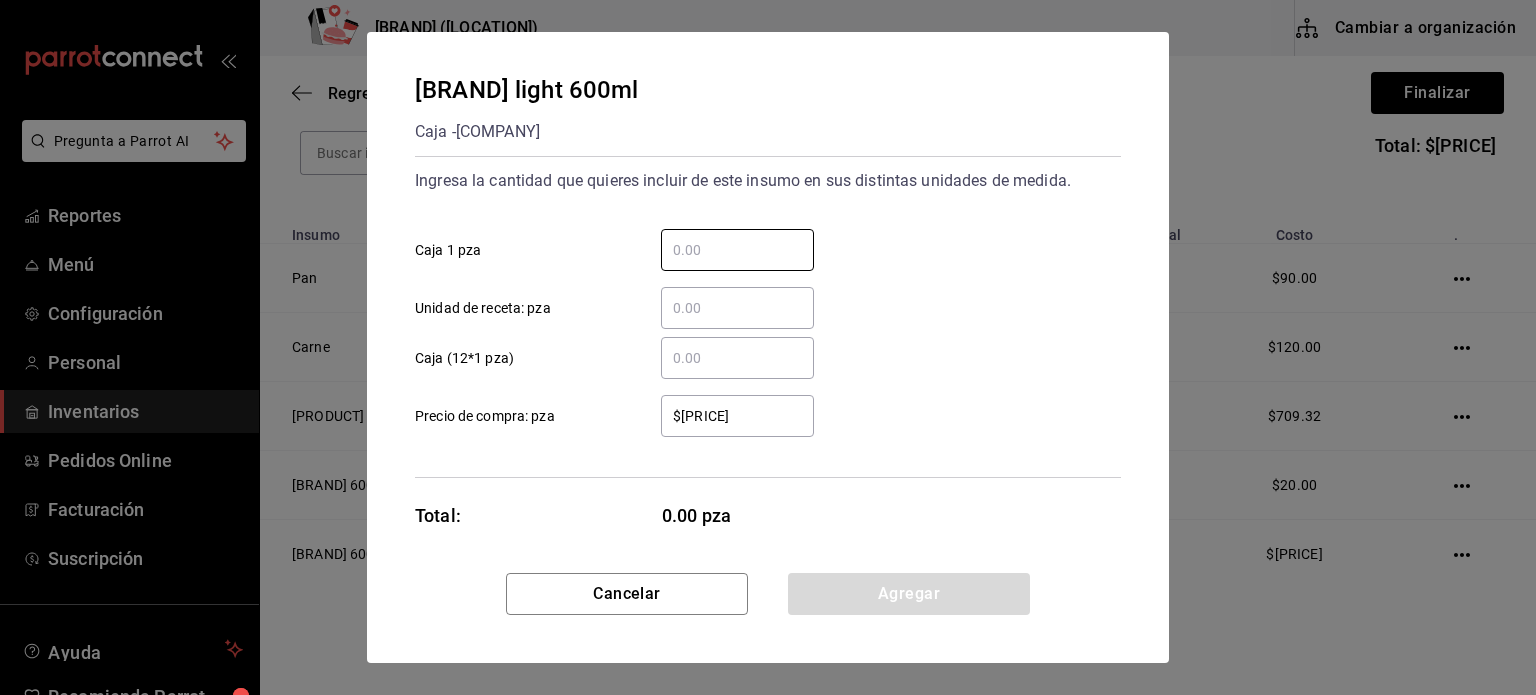 type on "1" 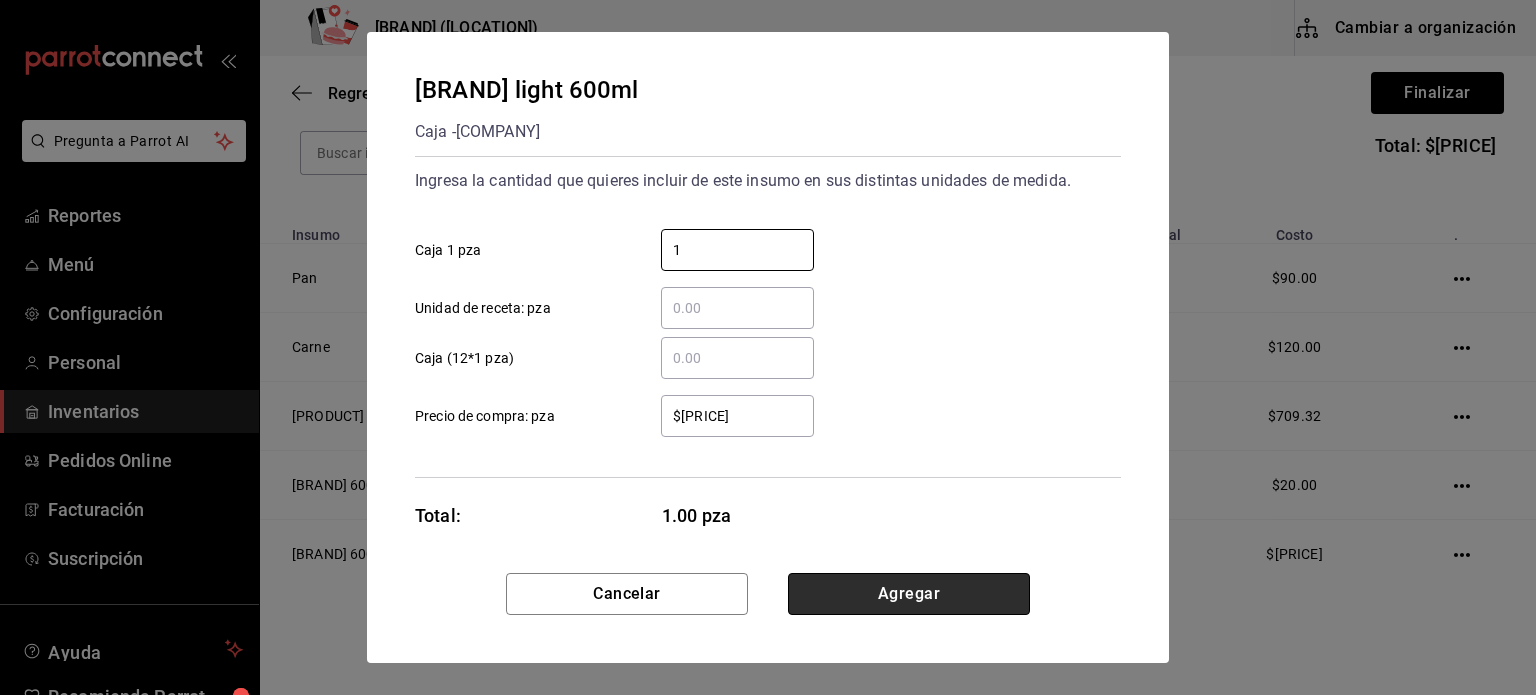 click on "Agregar" at bounding box center (909, 594) 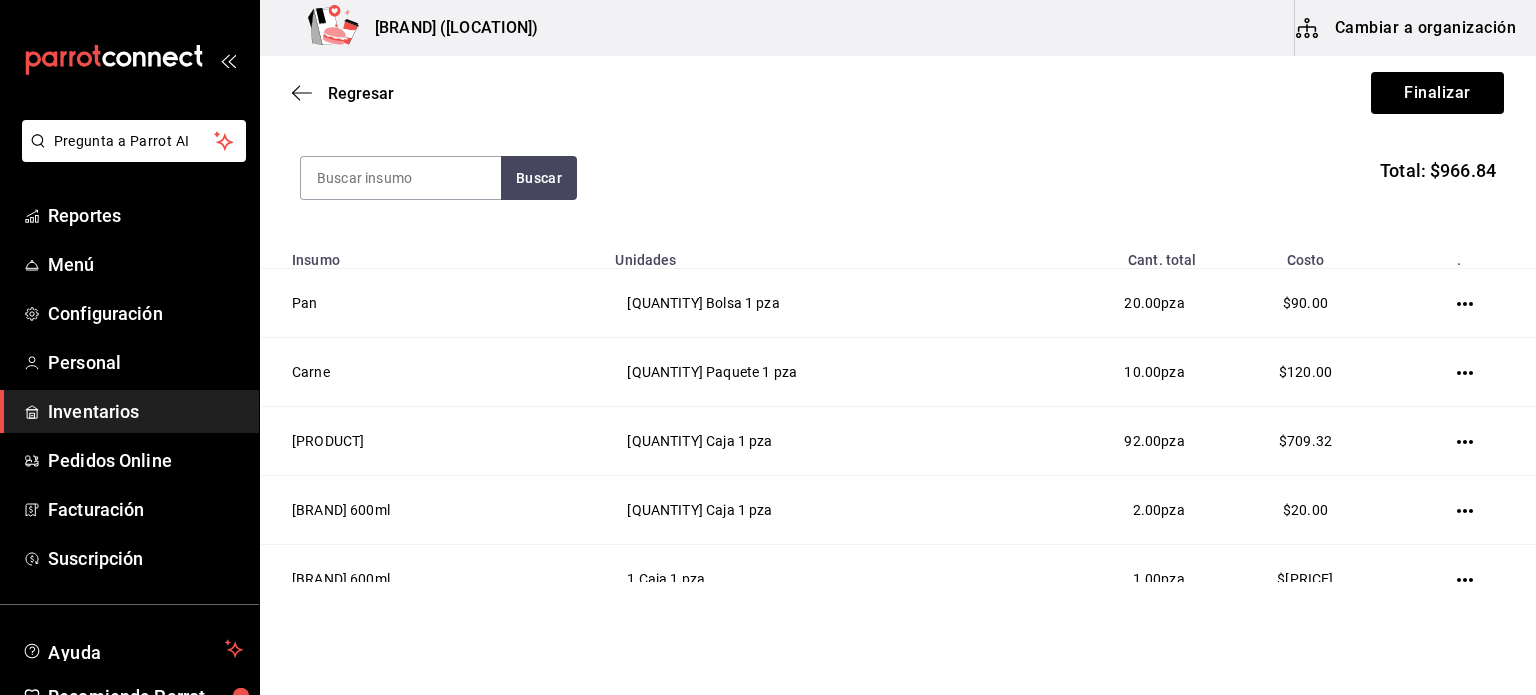 scroll, scrollTop: 0, scrollLeft: 0, axis: both 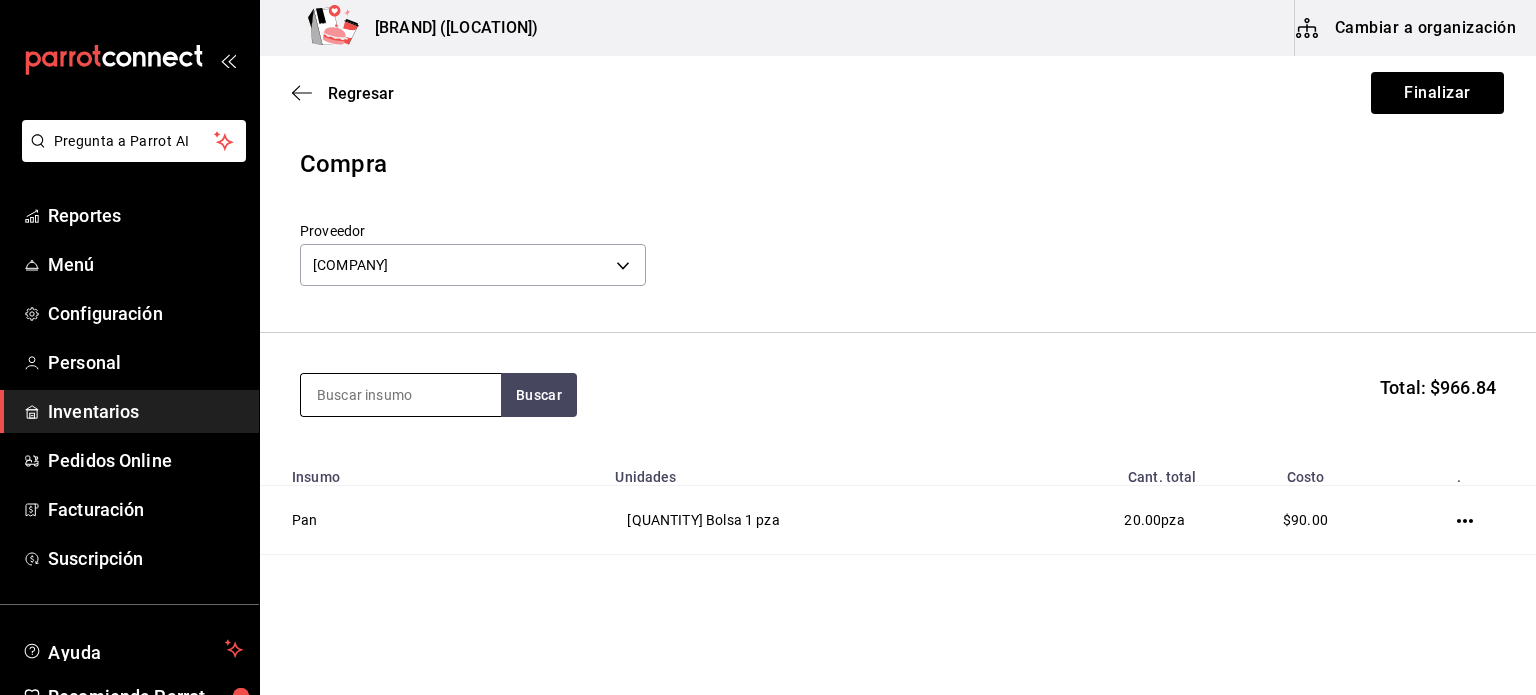click at bounding box center (401, 395) 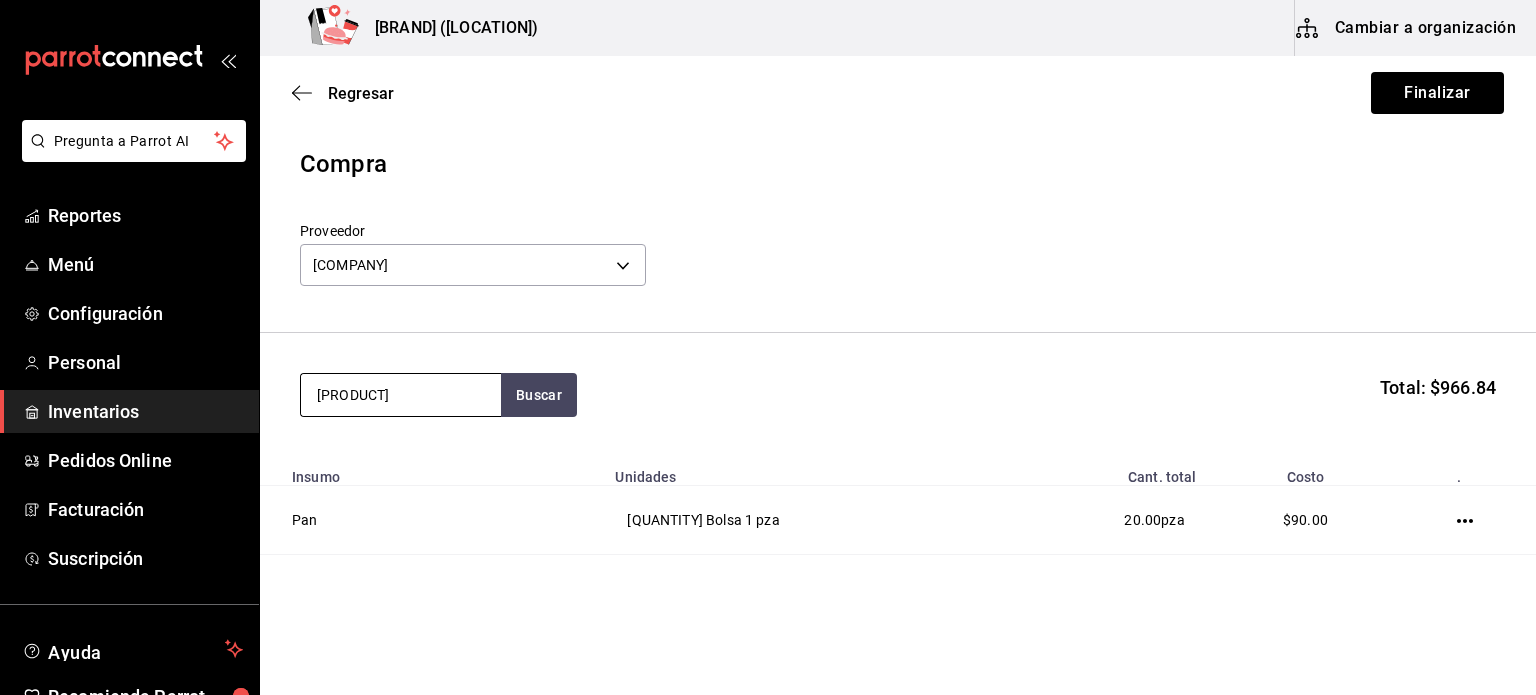 scroll, scrollTop: 380, scrollLeft: 0, axis: vertical 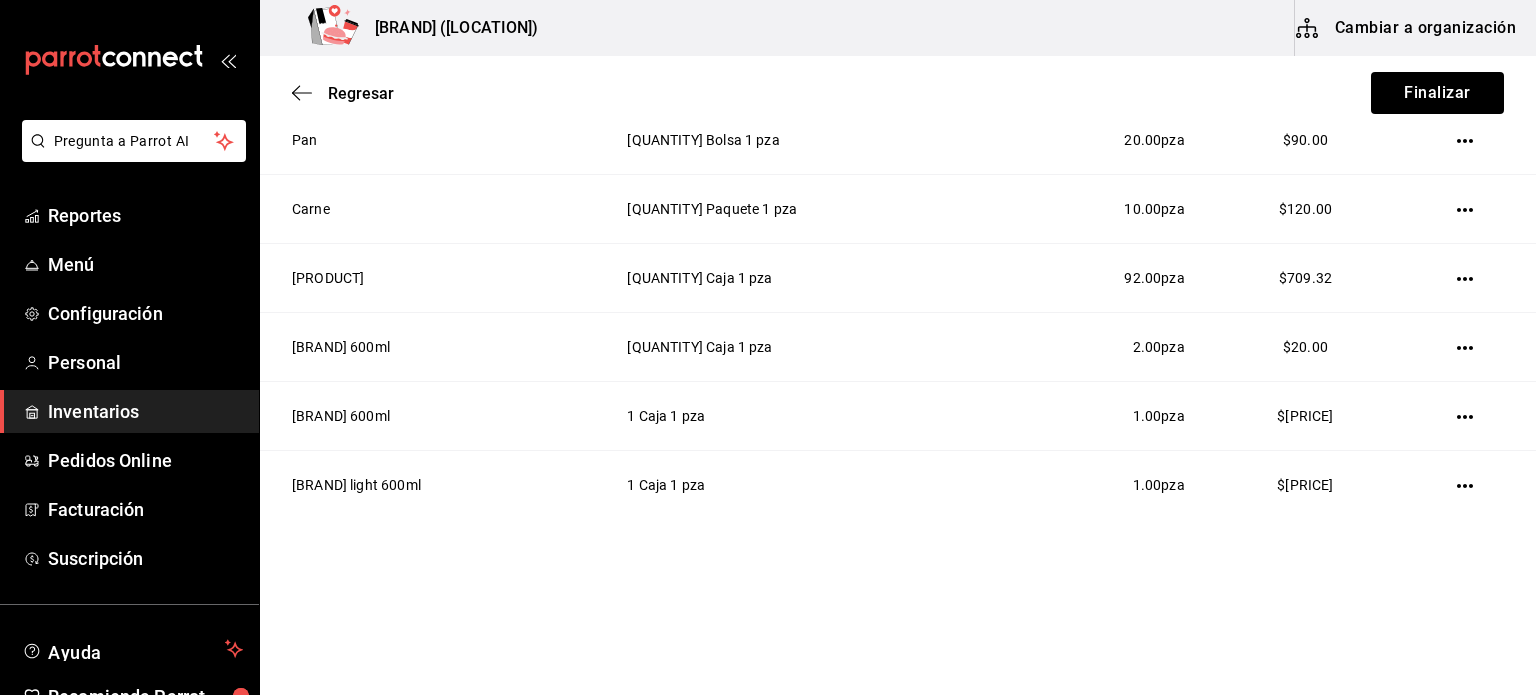 type on "[PRODUCT]" 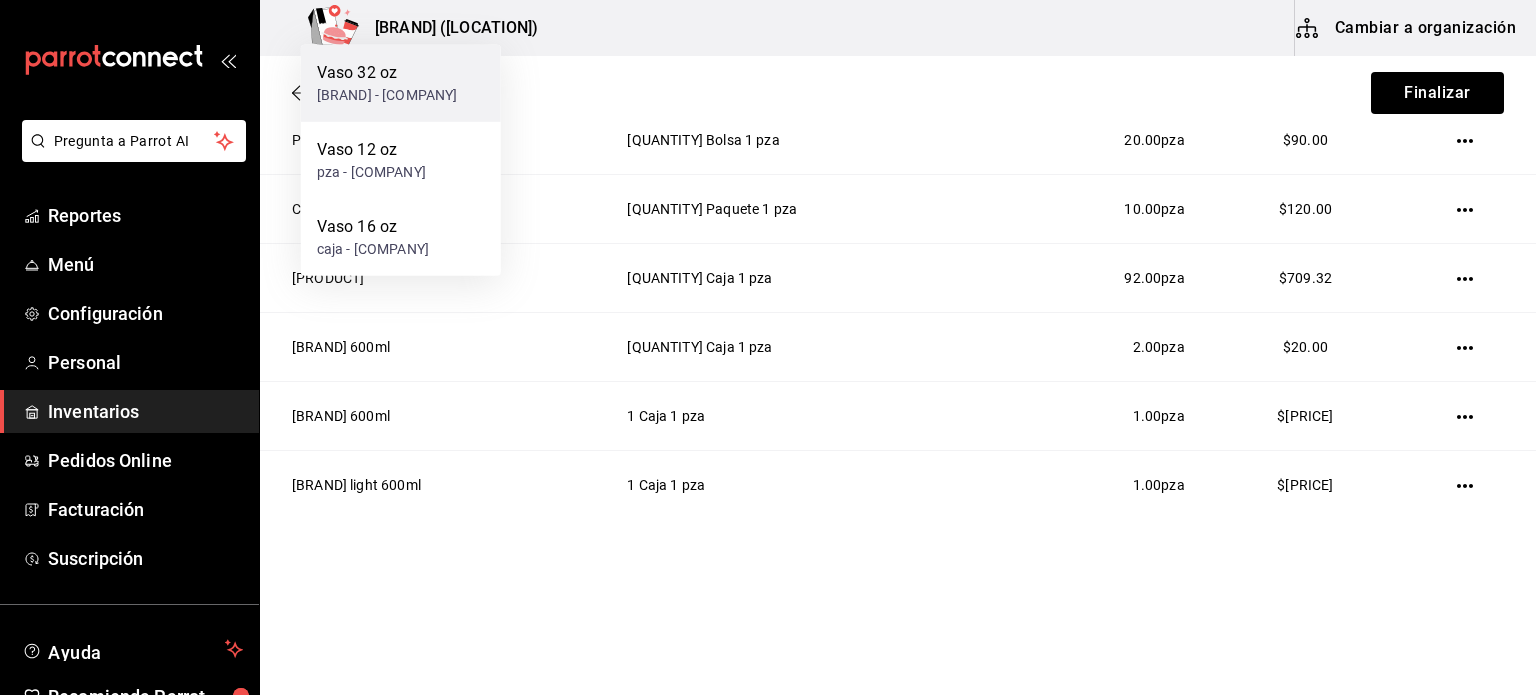 click on "[BRAND] - [COMPANY]" at bounding box center [387, 95] 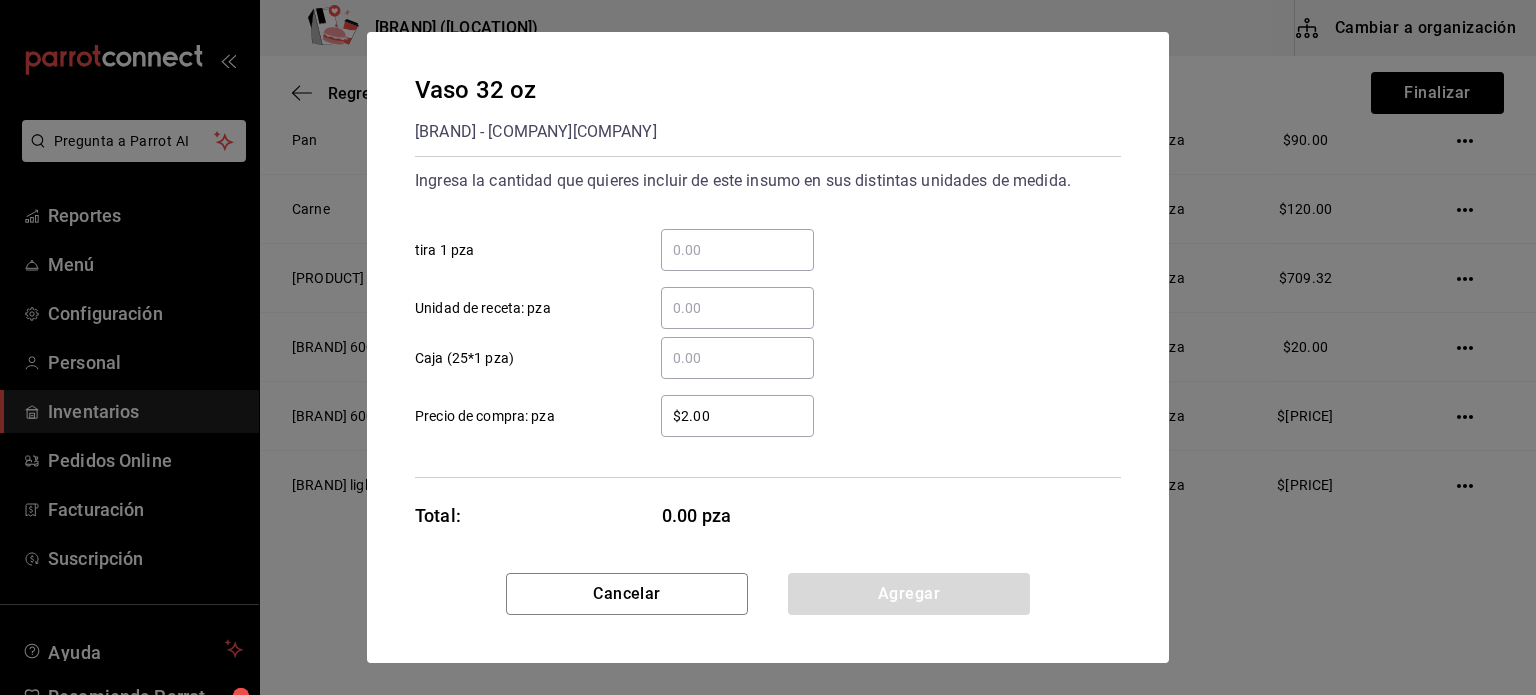 click on "tira 1 pza" at bounding box center [737, 250] 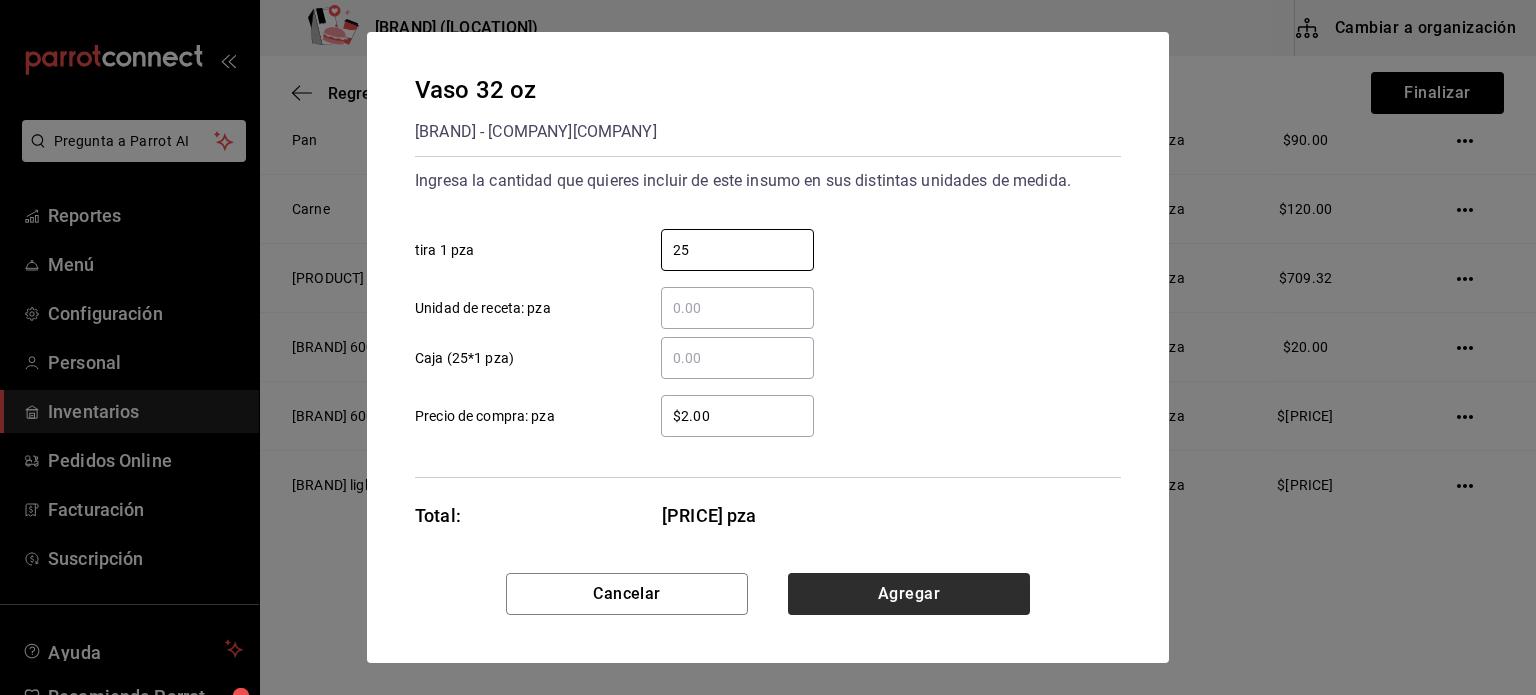 type on "25" 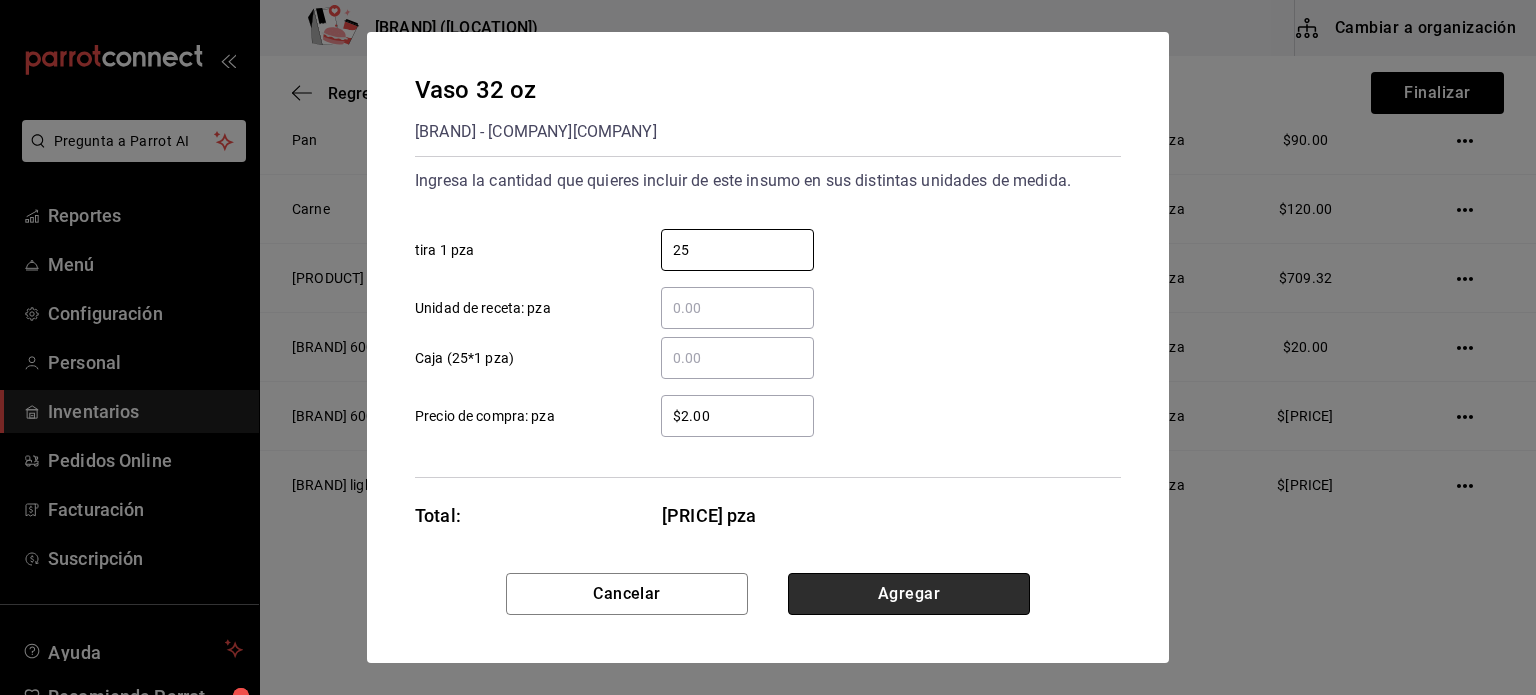 click on "Agregar" at bounding box center [909, 594] 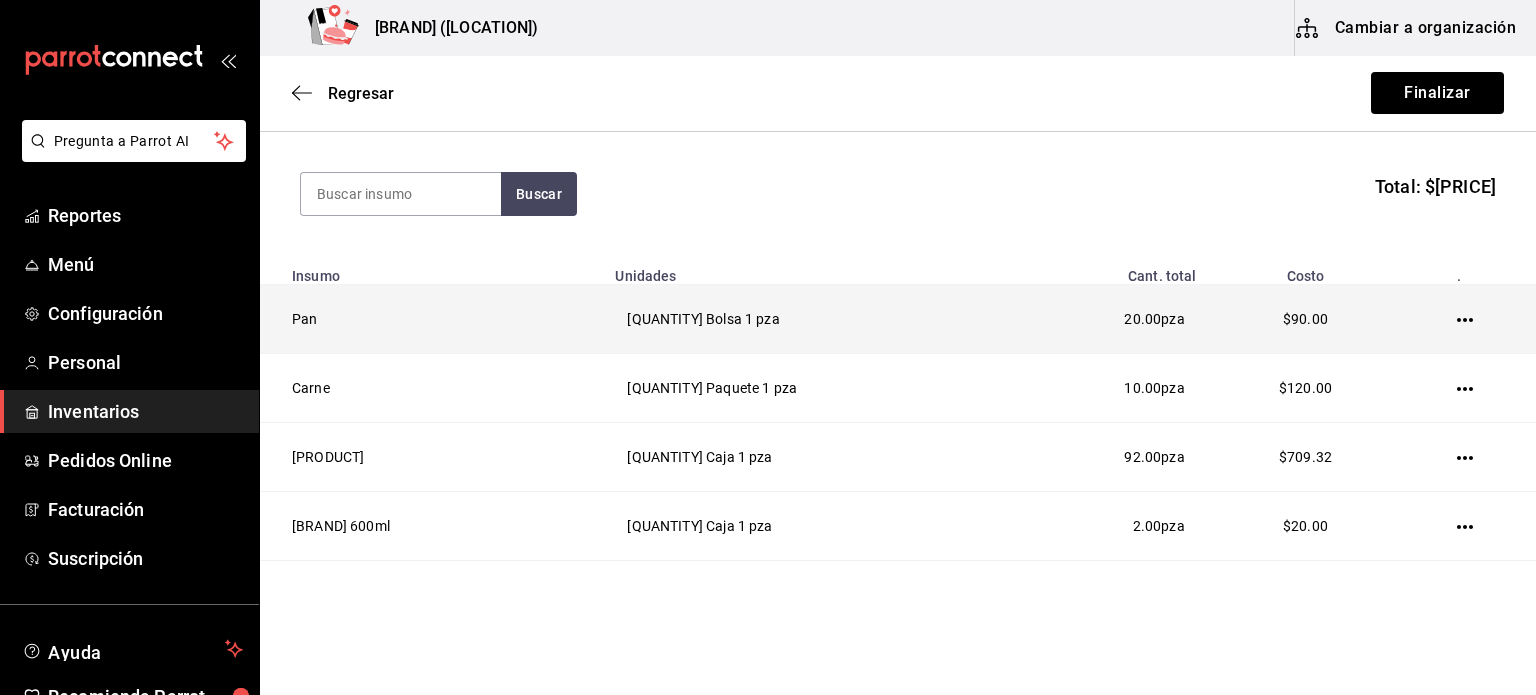 scroll, scrollTop: 448, scrollLeft: 0, axis: vertical 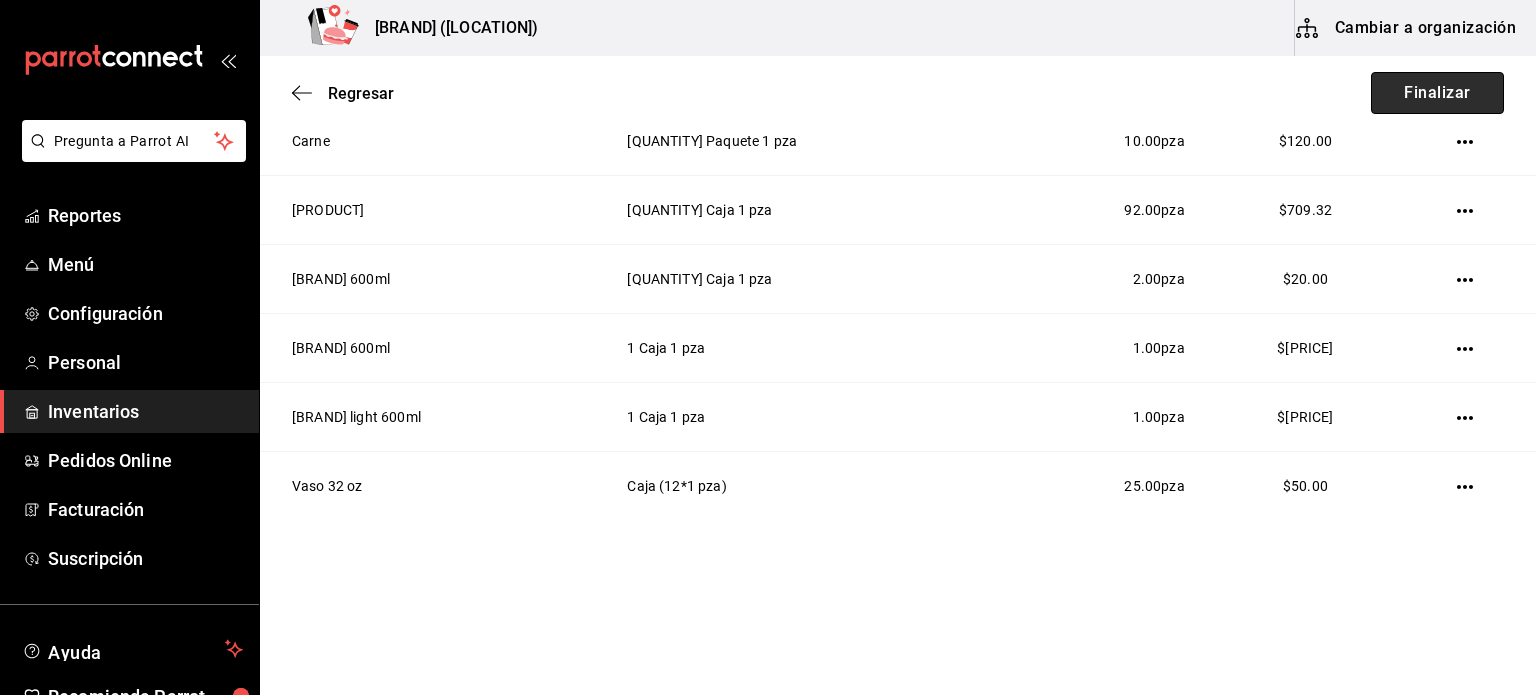 click on "Finalizar" at bounding box center [1437, 93] 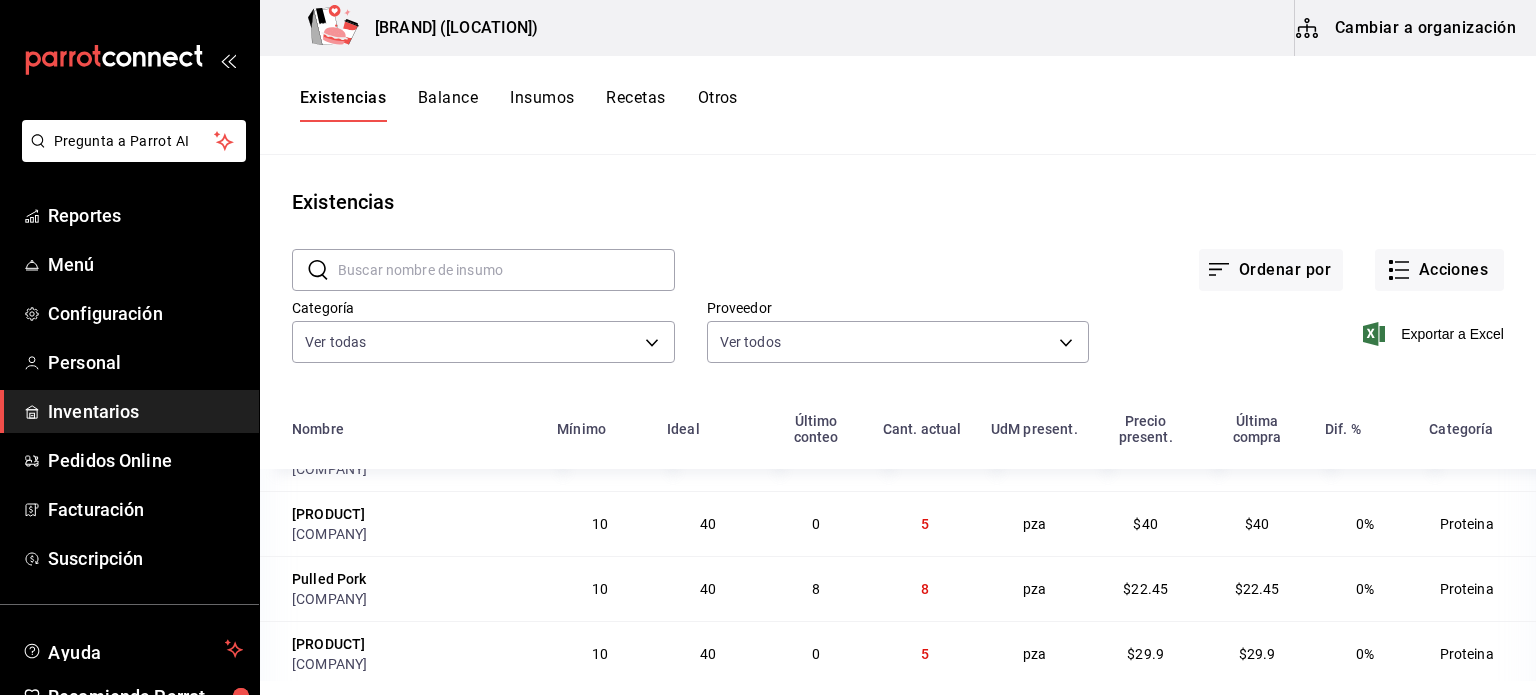 scroll, scrollTop: 1366, scrollLeft: 0, axis: vertical 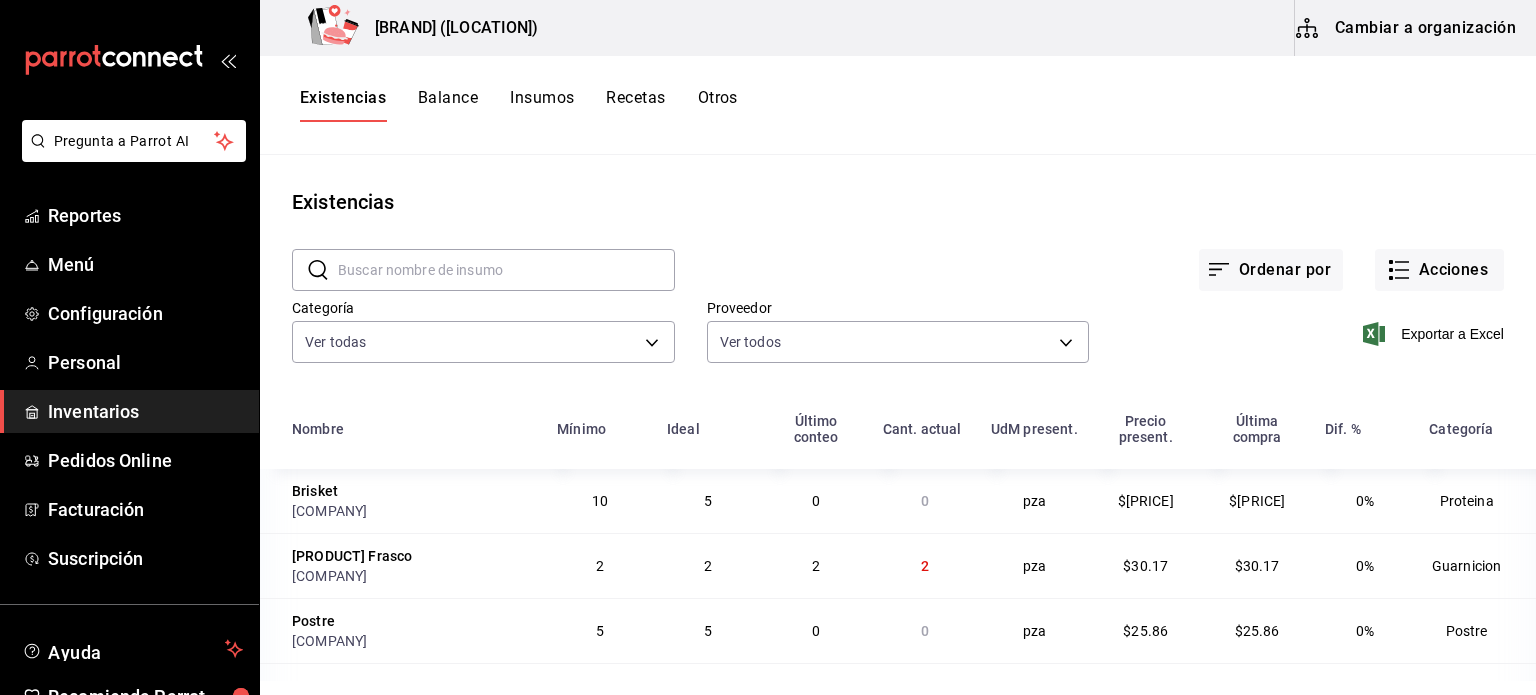 click on "Ordenar por Acciones" at bounding box center [1089, 254] 